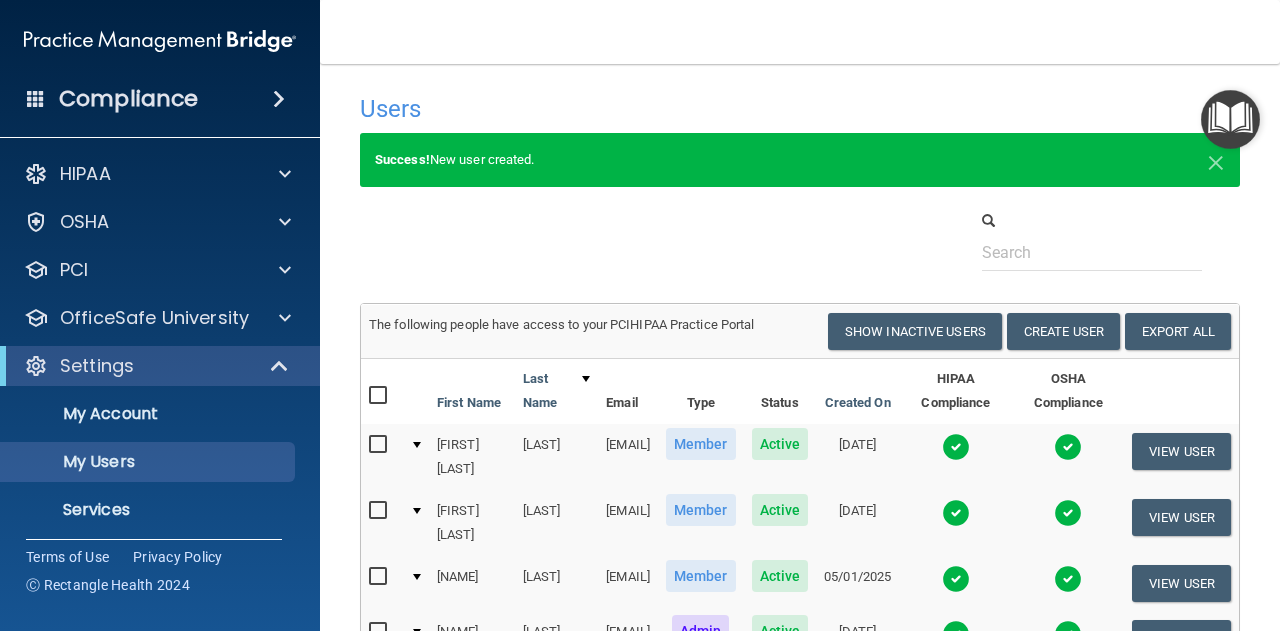 select on "20" 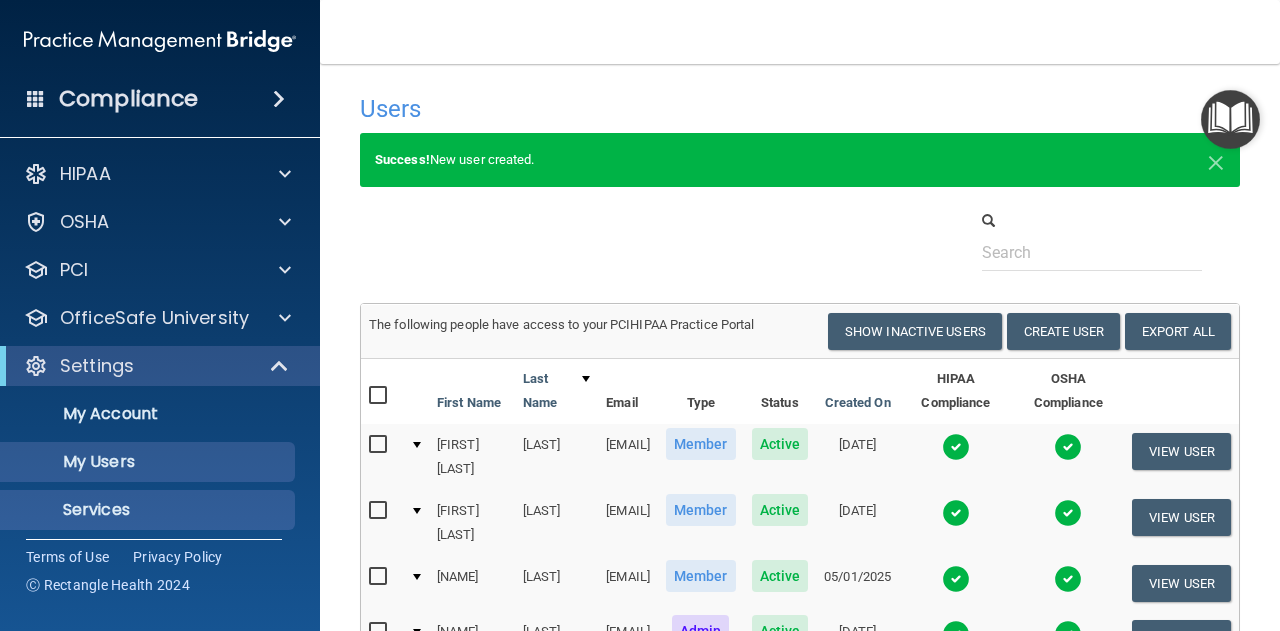scroll, scrollTop: 0, scrollLeft: 0, axis: both 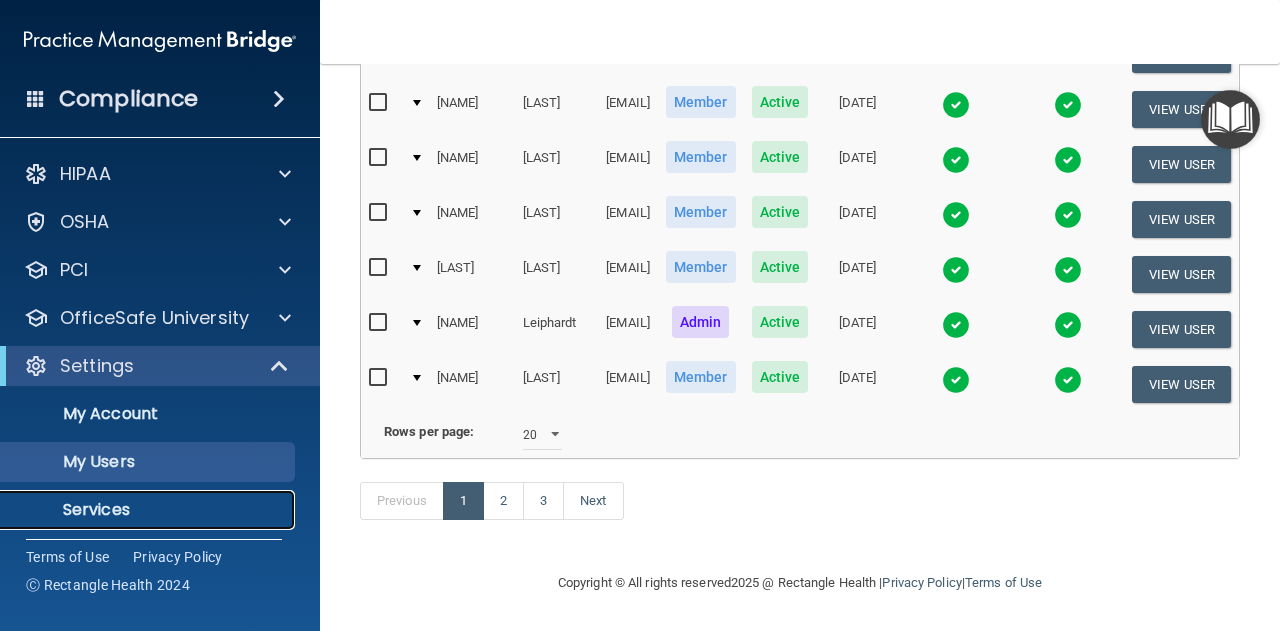 click on "Services" at bounding box center [149, 510] 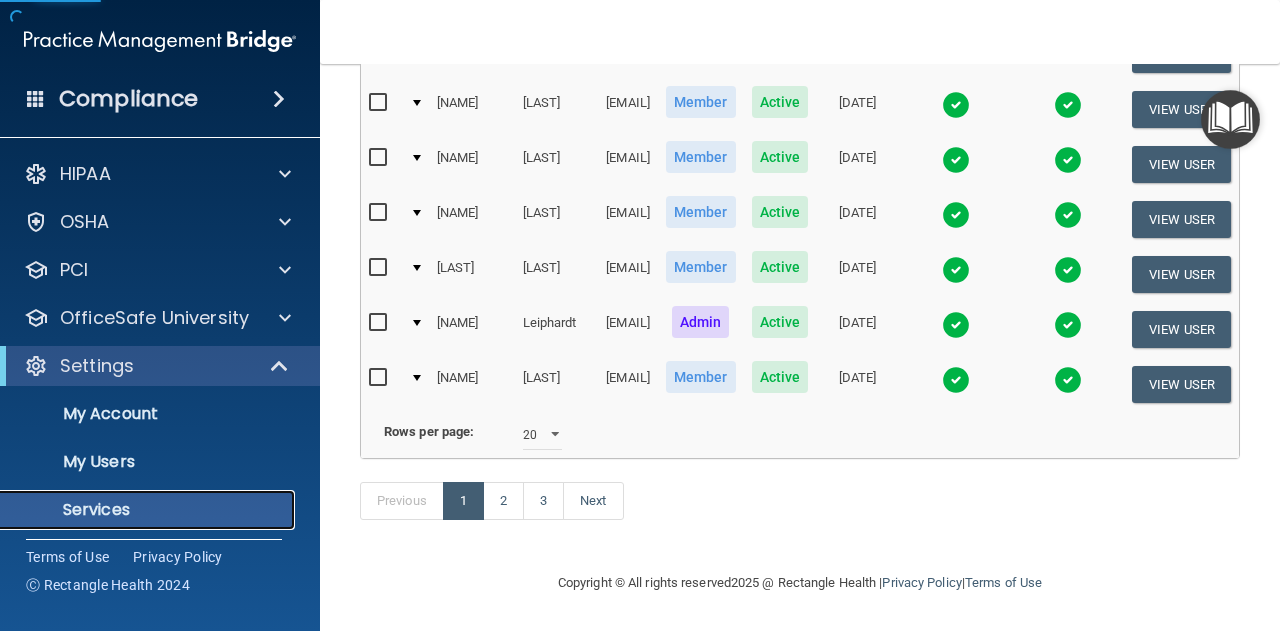 scroll, scrollTop: 102, scrollLeft: 0, axis: vertical 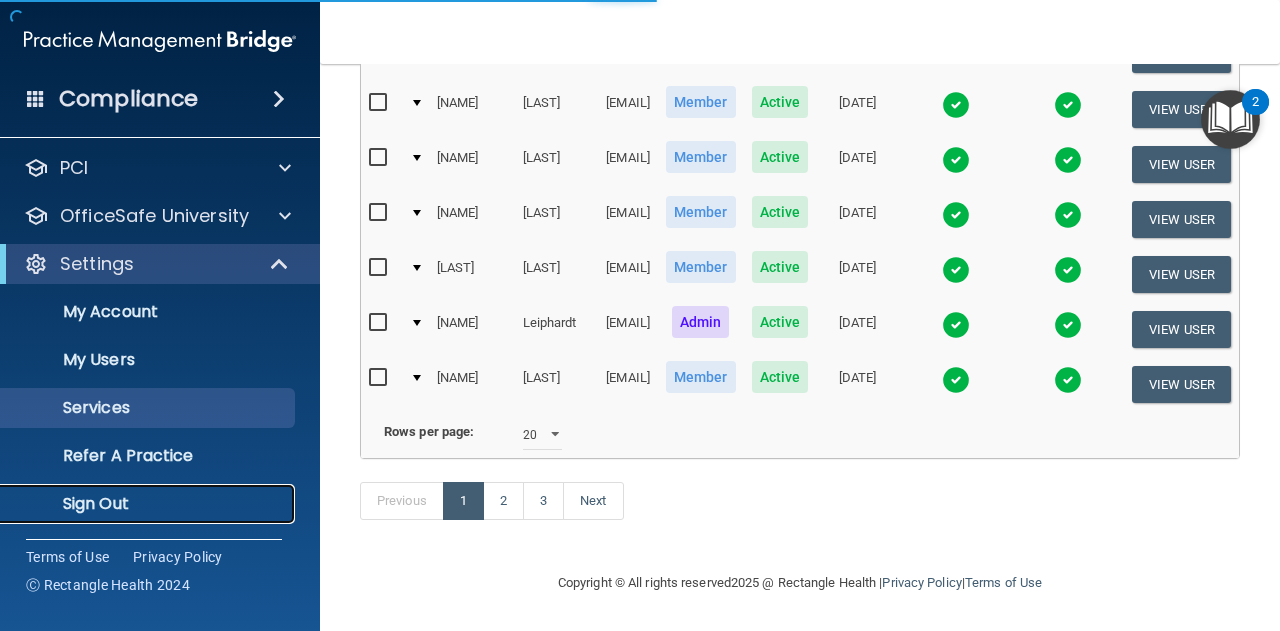 click on "Sign Out" at bounding box center [149, 504] 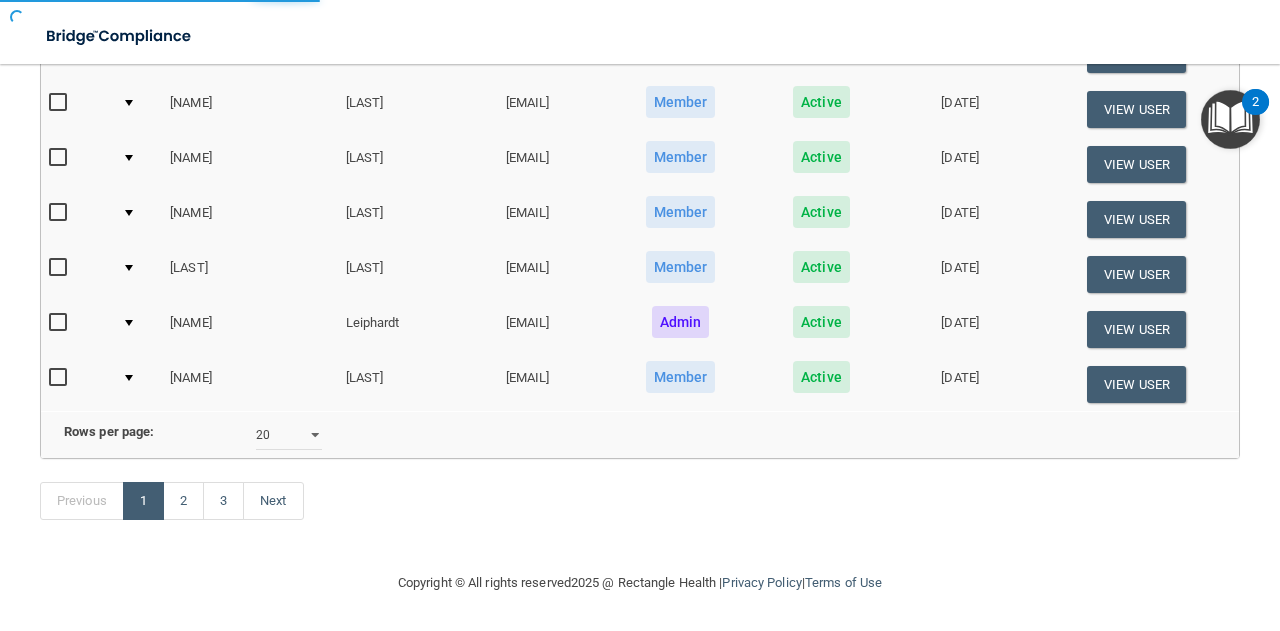 scroll, scrollTop: 85, scrollLeft: 0, axis: vertical 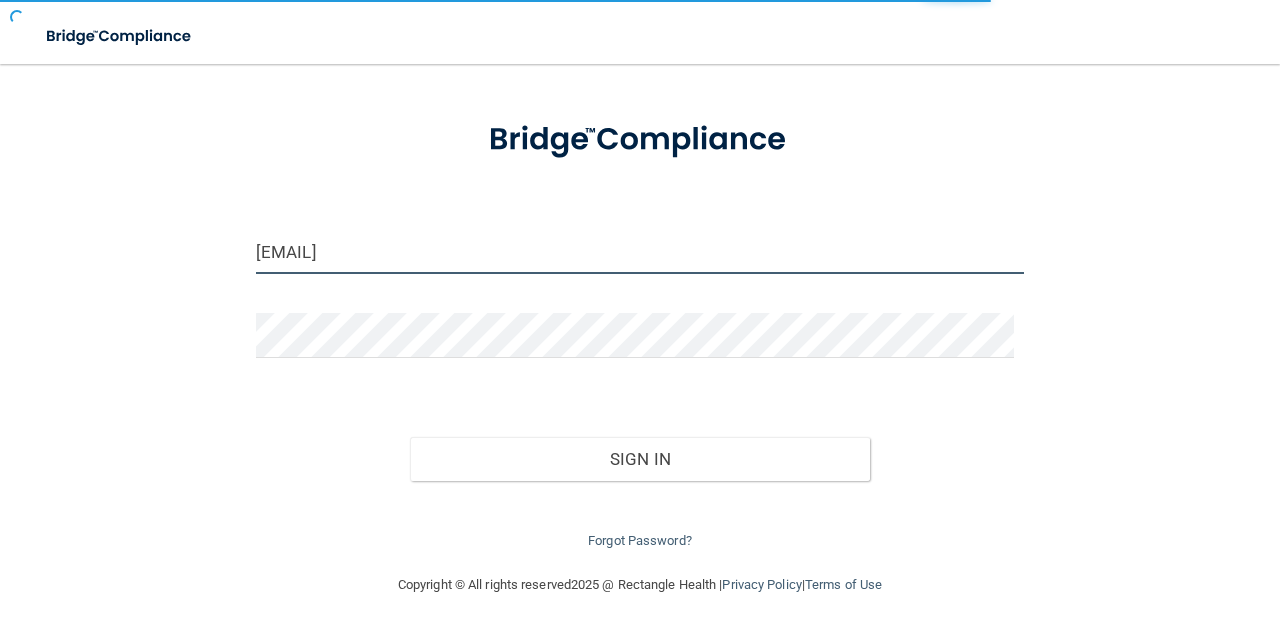click on "[EMAIL]" at bounding box center [640, 251] 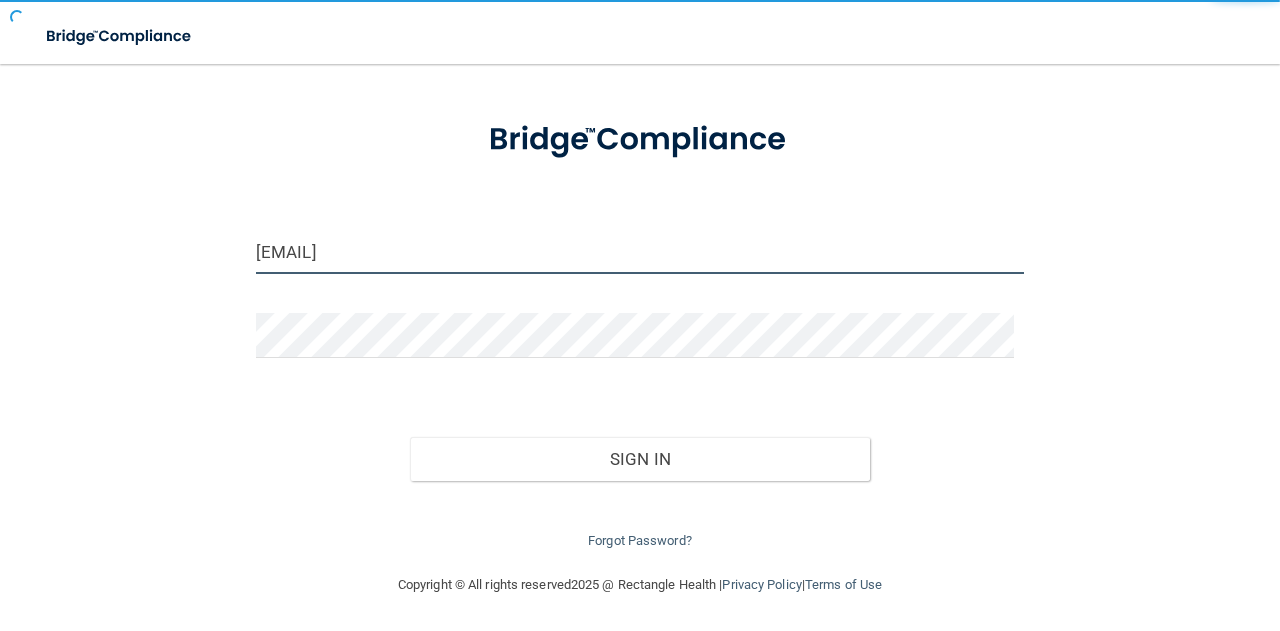 click on "[EMAIL]" at bounding box center [640, 251] 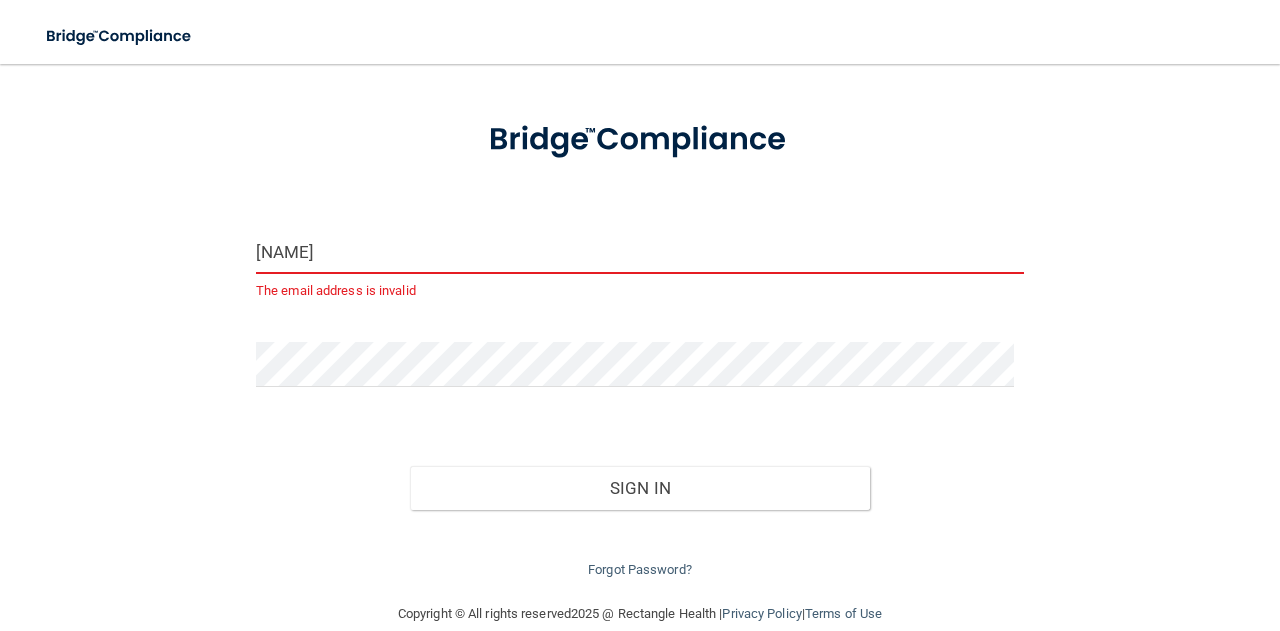 type on "[EMAIL]" 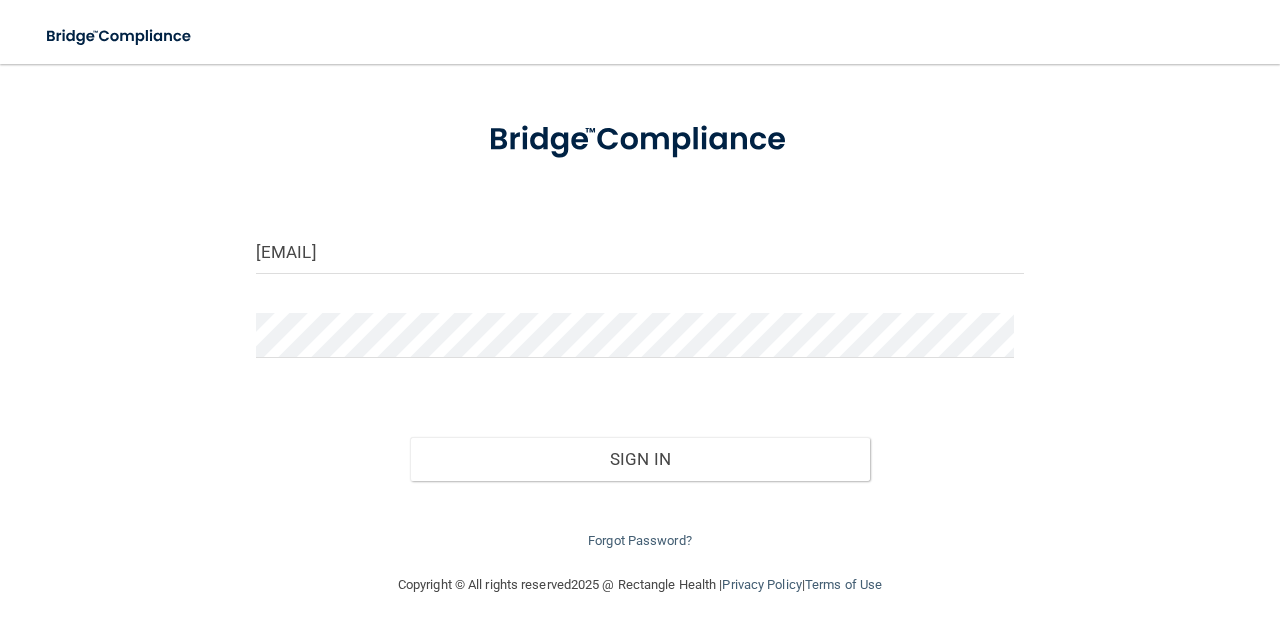 click on "Sign In" at bounding box center (640, 439) 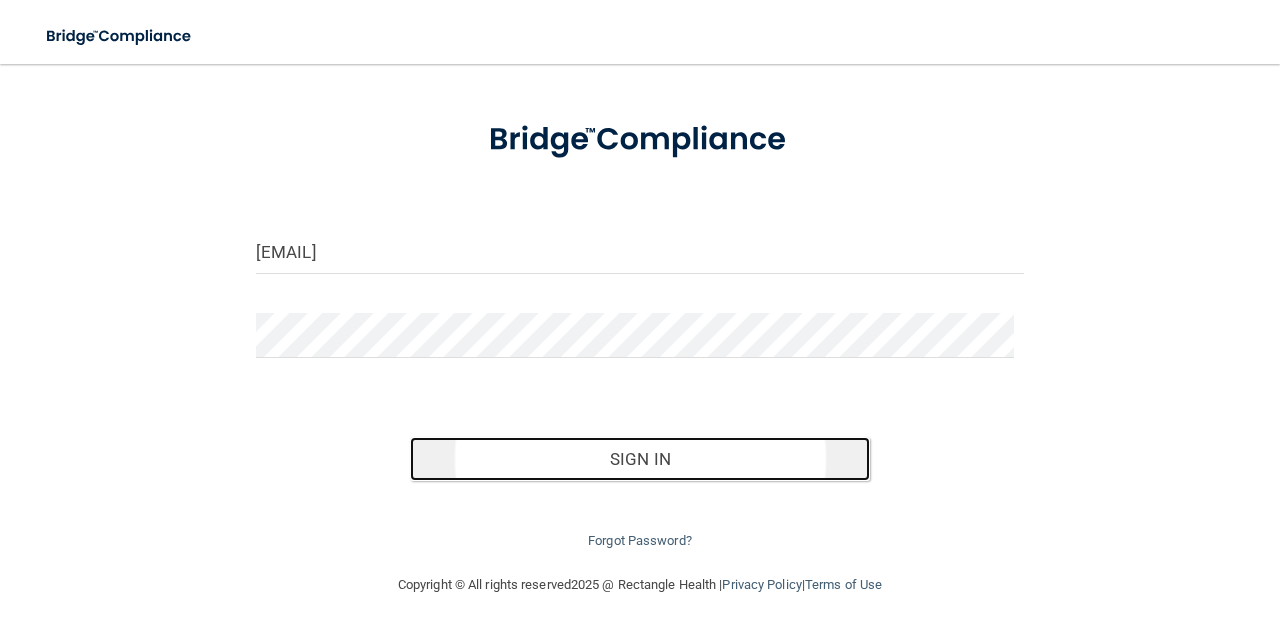 click on "Sign In" at bounding box center [640, 459] 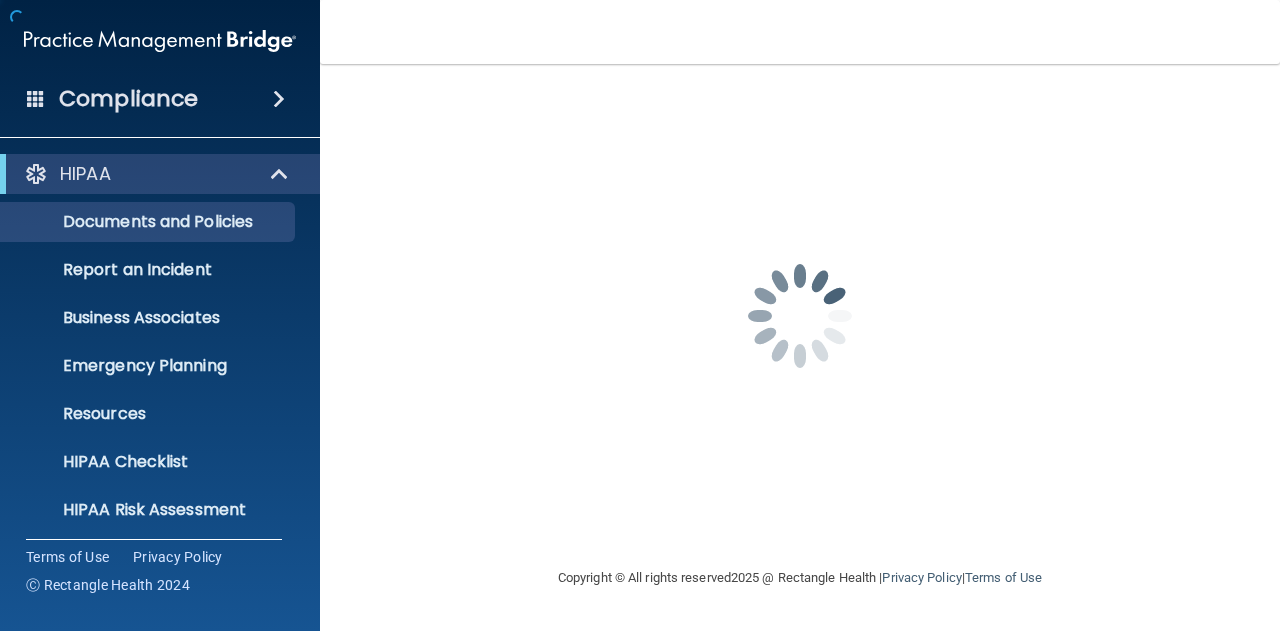 scroll, scrollTop: 0, scrollLeft: 0, axis: both 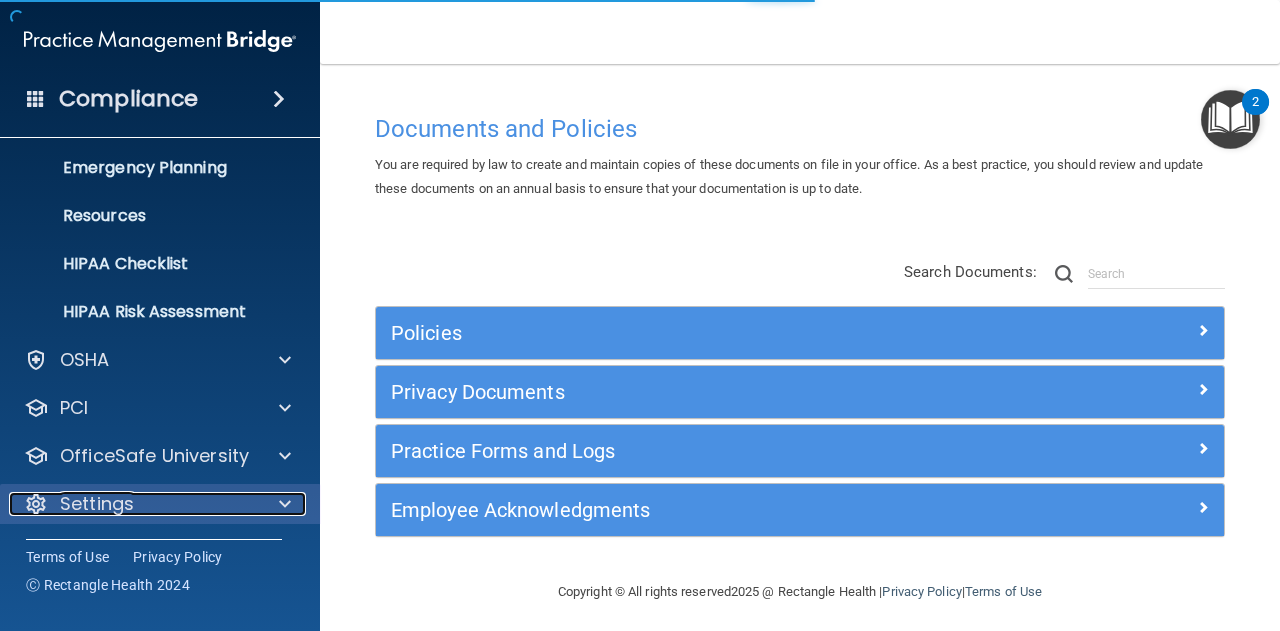 click at bounding box center (282, 504) 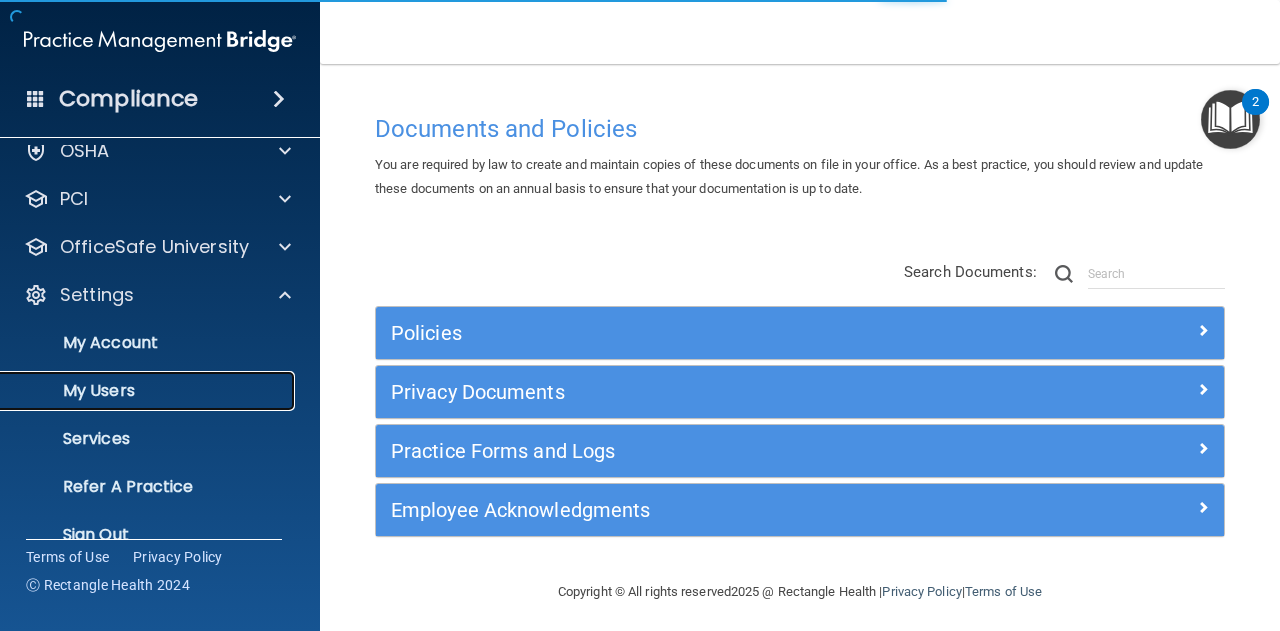 click on "My Users" at bounding box center [149, 391] 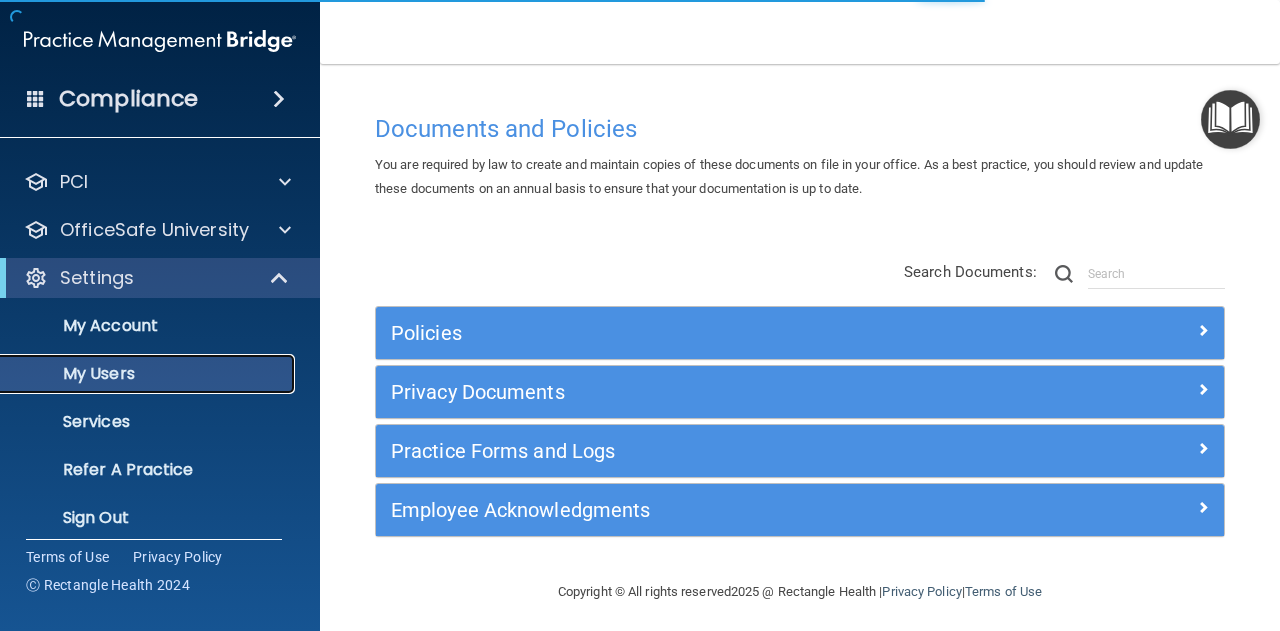 scroll, scrollTop: 70, scrollLeft: 0, axis: vertical 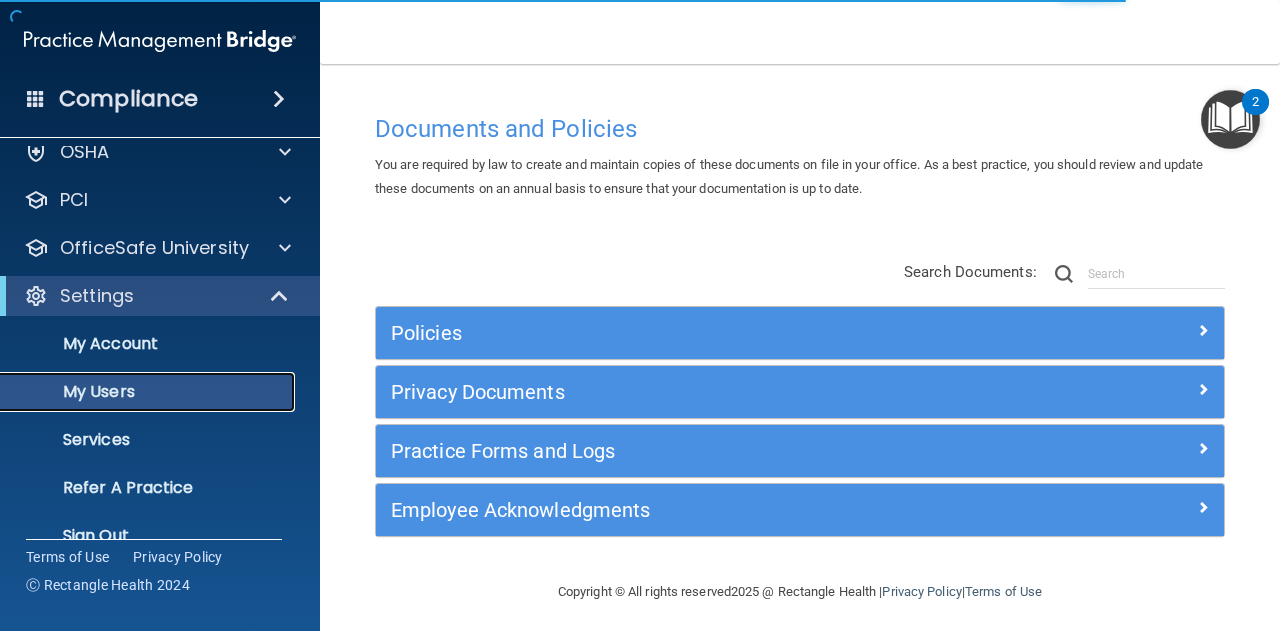 select on "20" 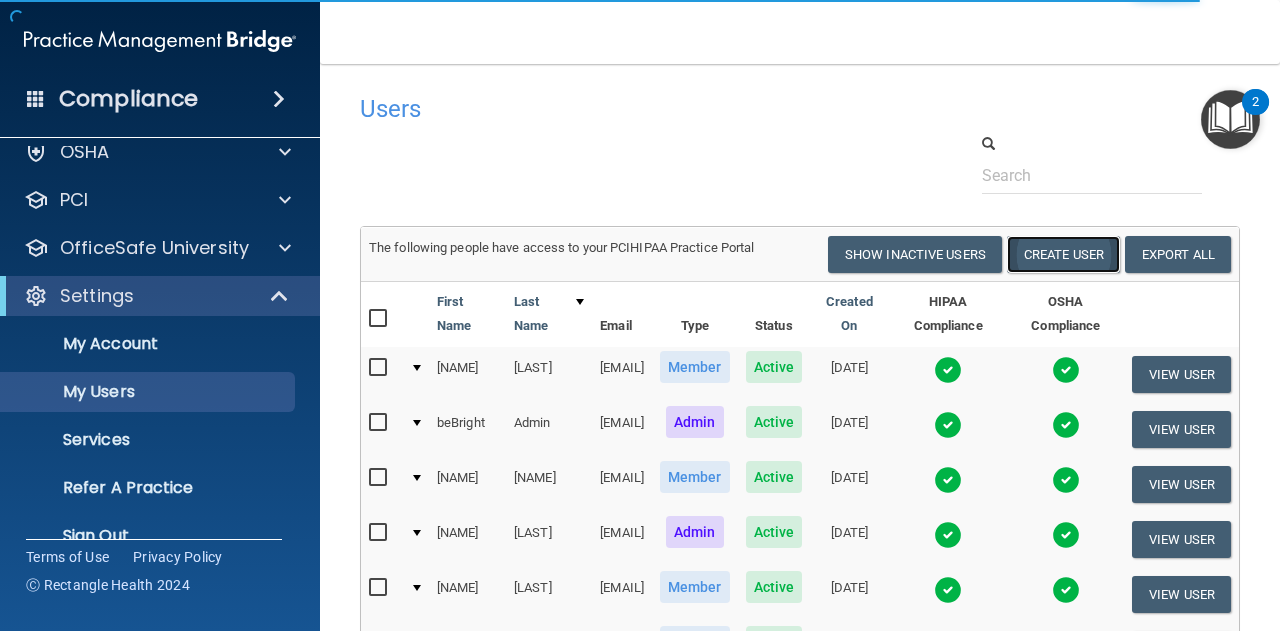 click on "Create User" at bounding box center (1063, 254) 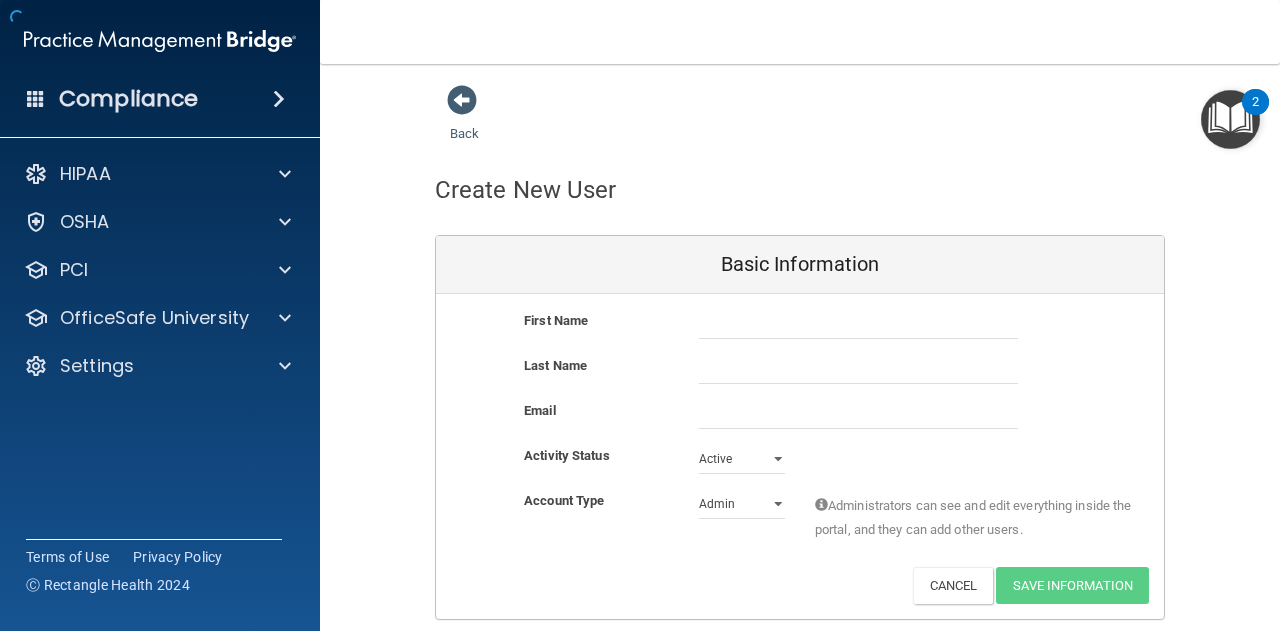 scroll, scrollTop: 0, scrollLeft: 0, axis: both 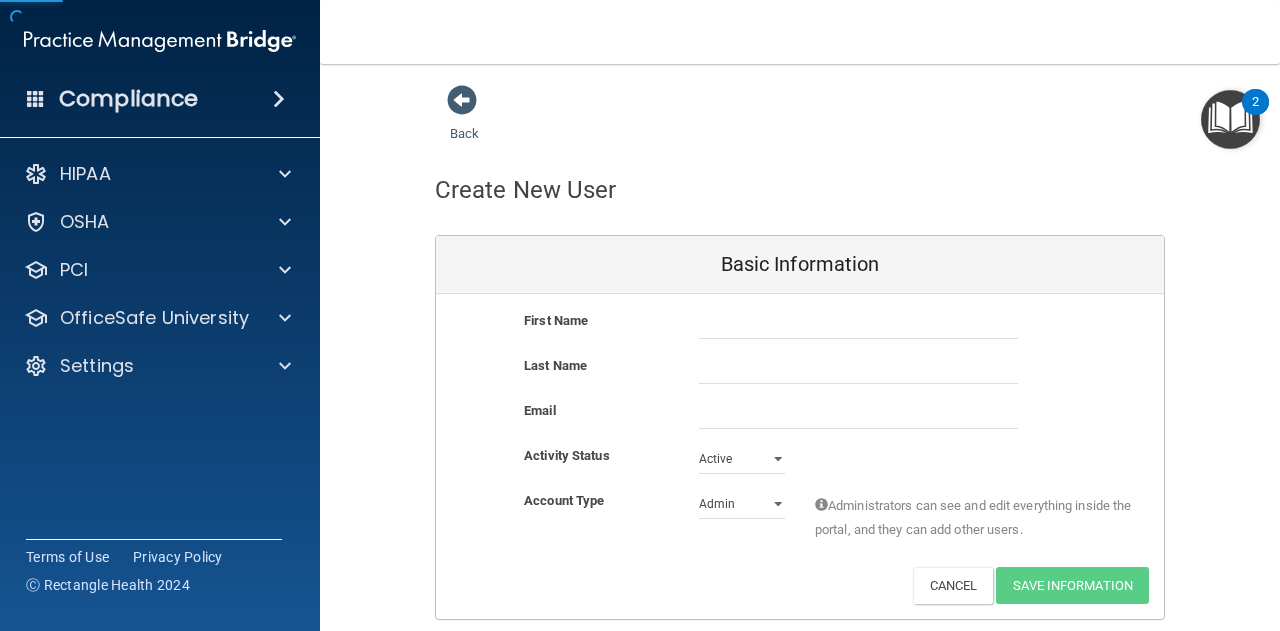 click on "First Name                             Last Name                           Email                                   Activity Status            Active          Active  Inactive                    Account Type        Practice Admin                  Admin  Member          Financial Institution          Business Associate Admin  Business Associate Member         Administrators can see and edit everything inside the portal, and they can add other users.                        Deactivate    Reset Password   Edit     Cancel   Save Information" at bounding box center (800, 456) 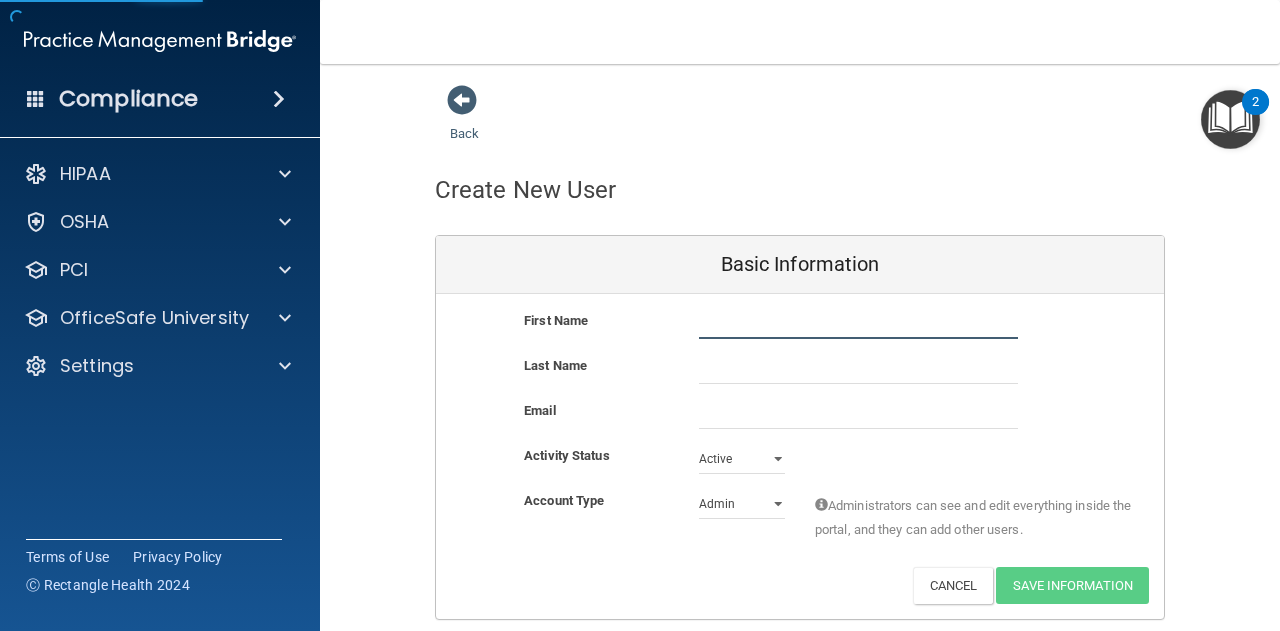 click at bounding box center [858, 324] 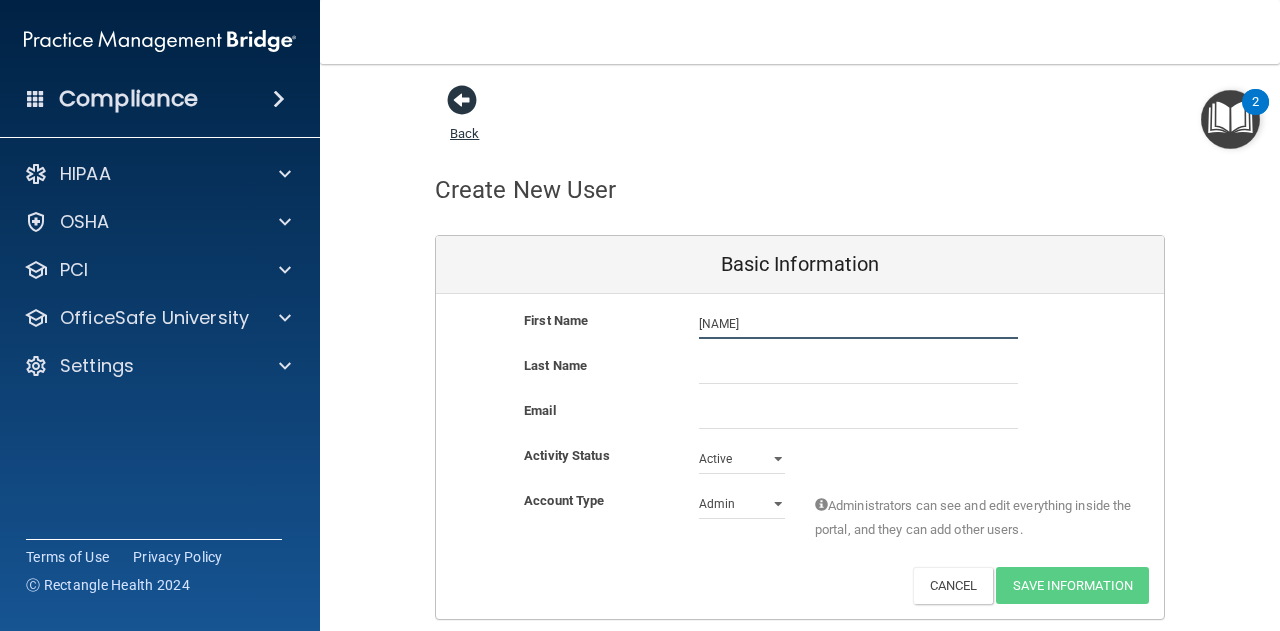 type on "[NAME]" 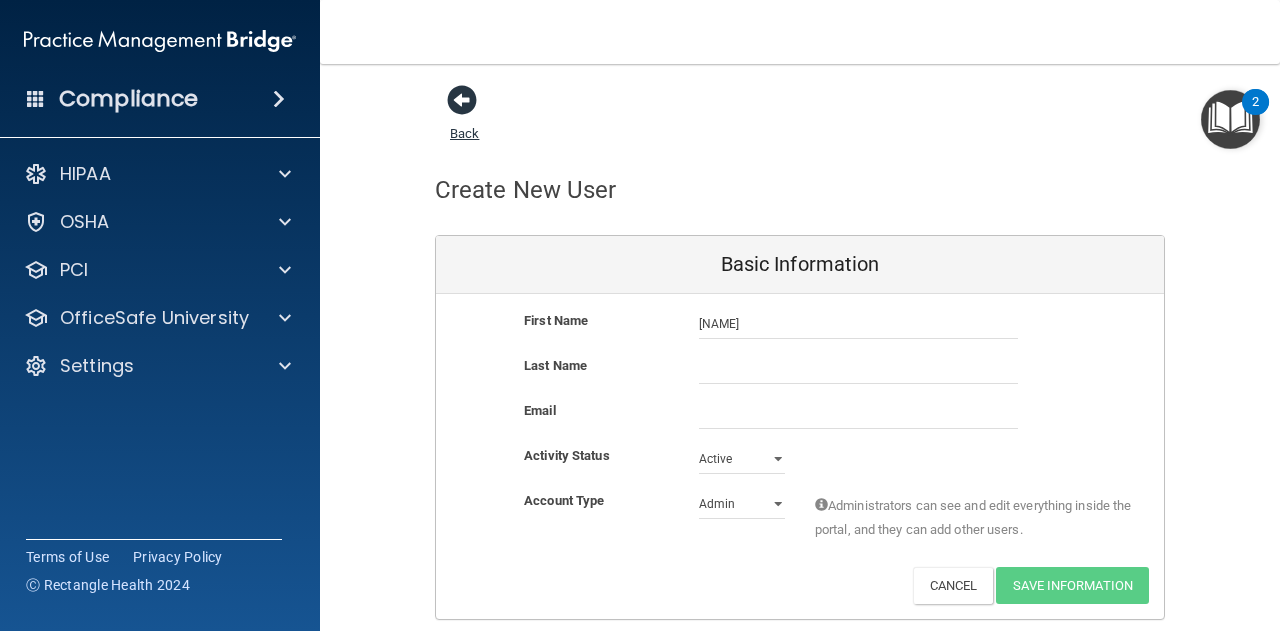 click at bounding box center [462, 100] 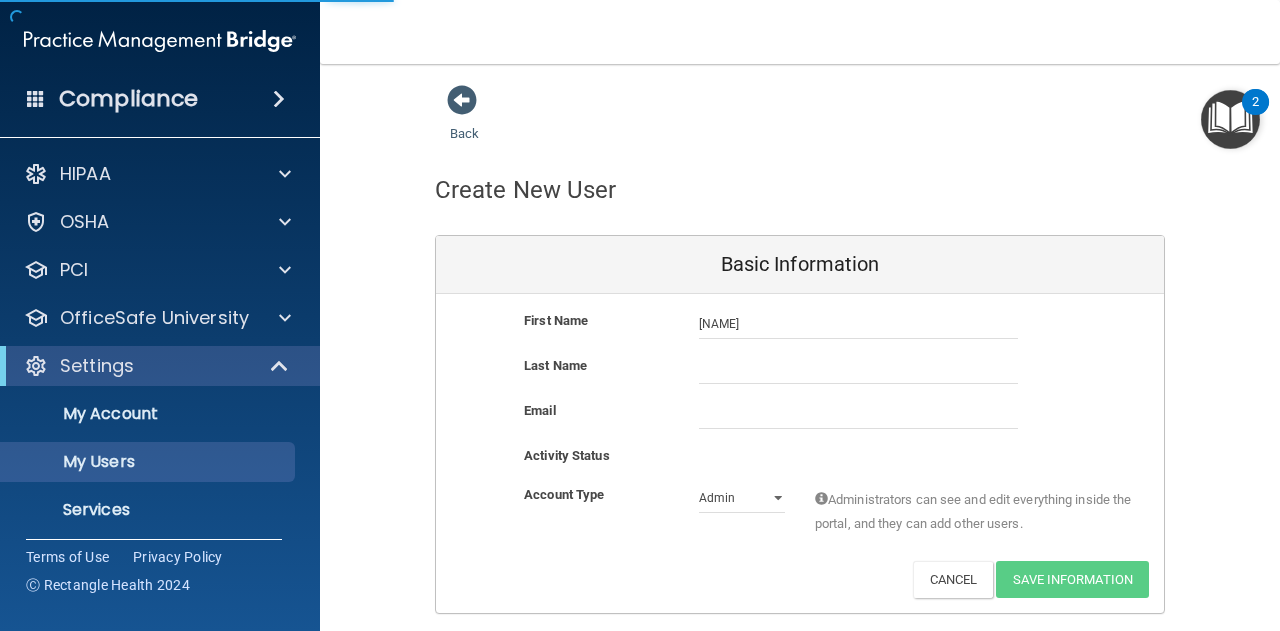 select on "20" 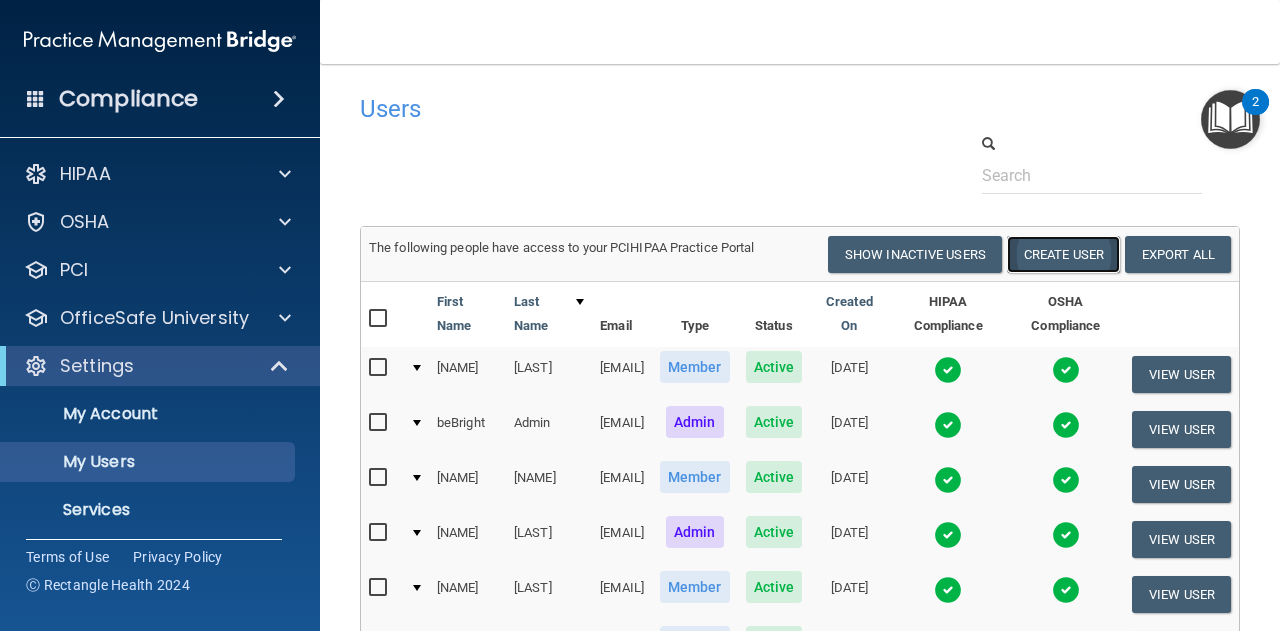 click on "Create User" at bounding box center (1063, 254) 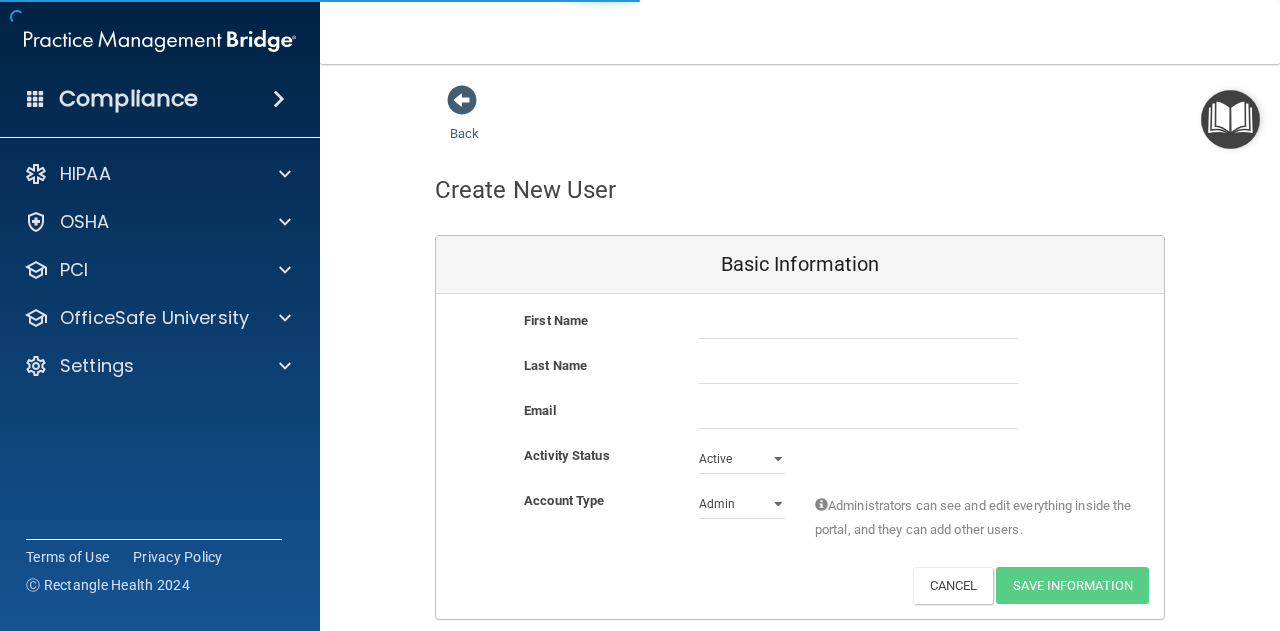 click on "First Name" at bounding box center (800, 331) 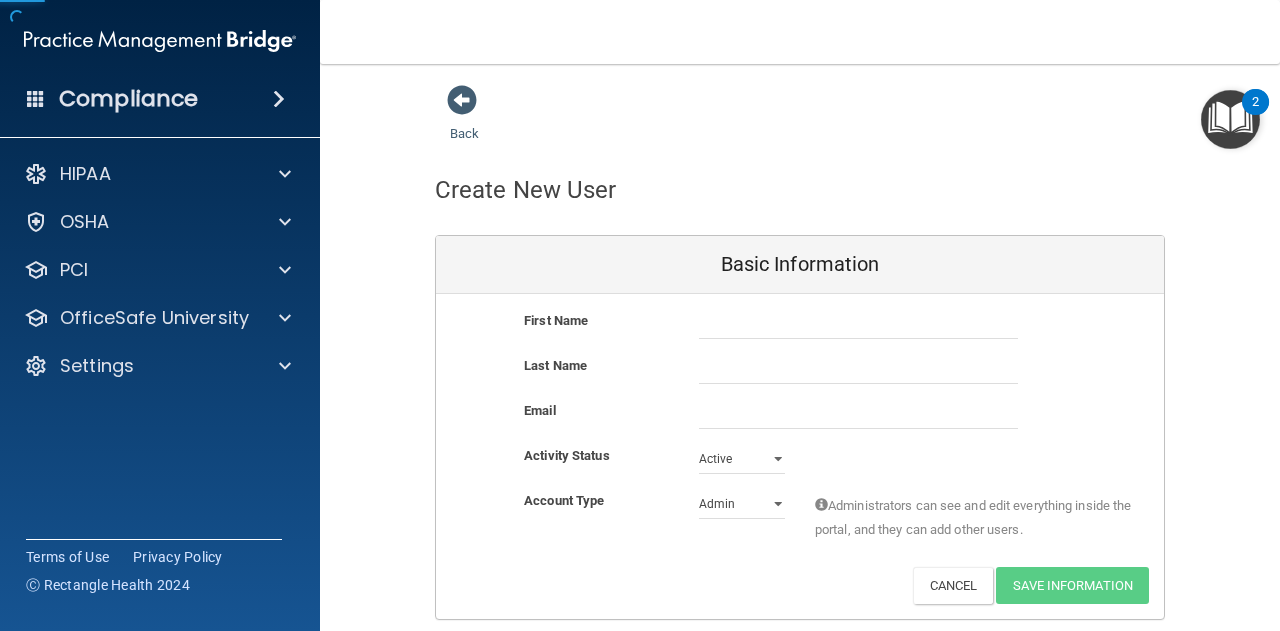 click on "First Name                             Last Name                           Email                                   Activity Status            Active          Active  Inactive                    Account Type        Practice Admin                  Admin  Member          Financial Institution          Business Associate Admin  Business Associate Member         Administrators can see and edit everything inside the portal, and they can add other users.                        Deactivate    Reset Password   Edit     Cancel   Save Information" at bounding box center [800, 456] 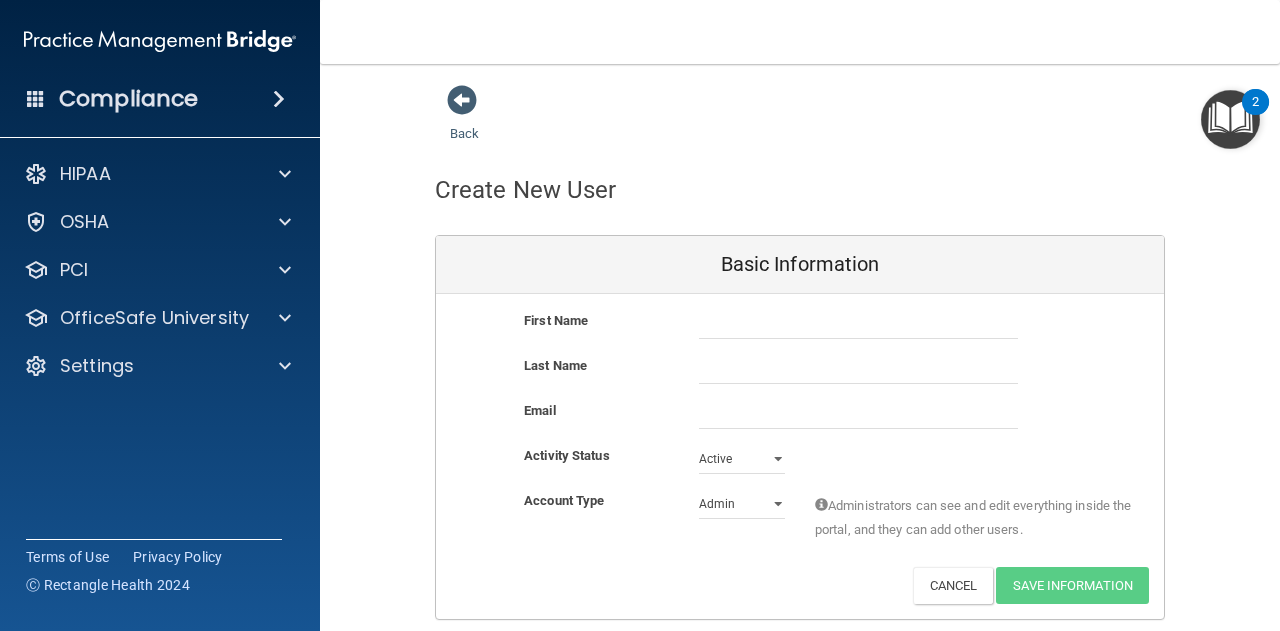 click on "First Name                             Last Name                           Email                                   Activity Status            Active          Active  Inactive                    Account Type        Practice Admin                  Admin  Member          Financial Institution          Business Associate Admin  Business Associate Member         Administrators can see and edit everything inside the portal, and they can add other users.                        Deactivate    Reset Password   Edit     Cancel   Save Information" at bounding box center [800, 456] 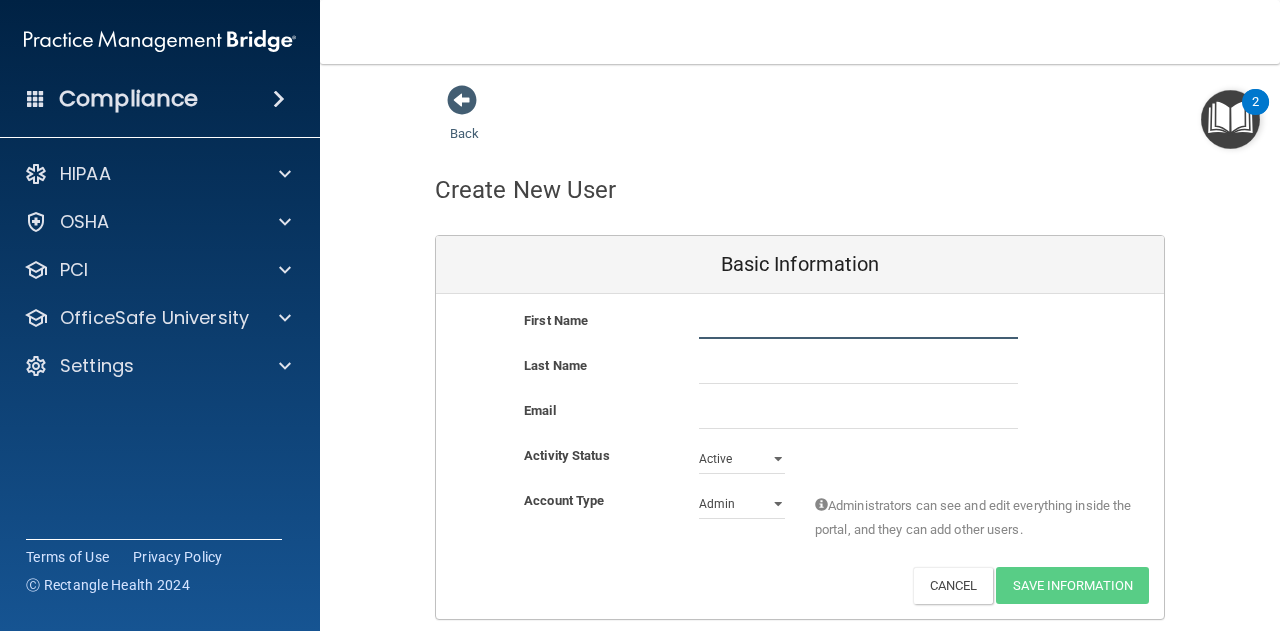 click at bounding box center (858, 324) 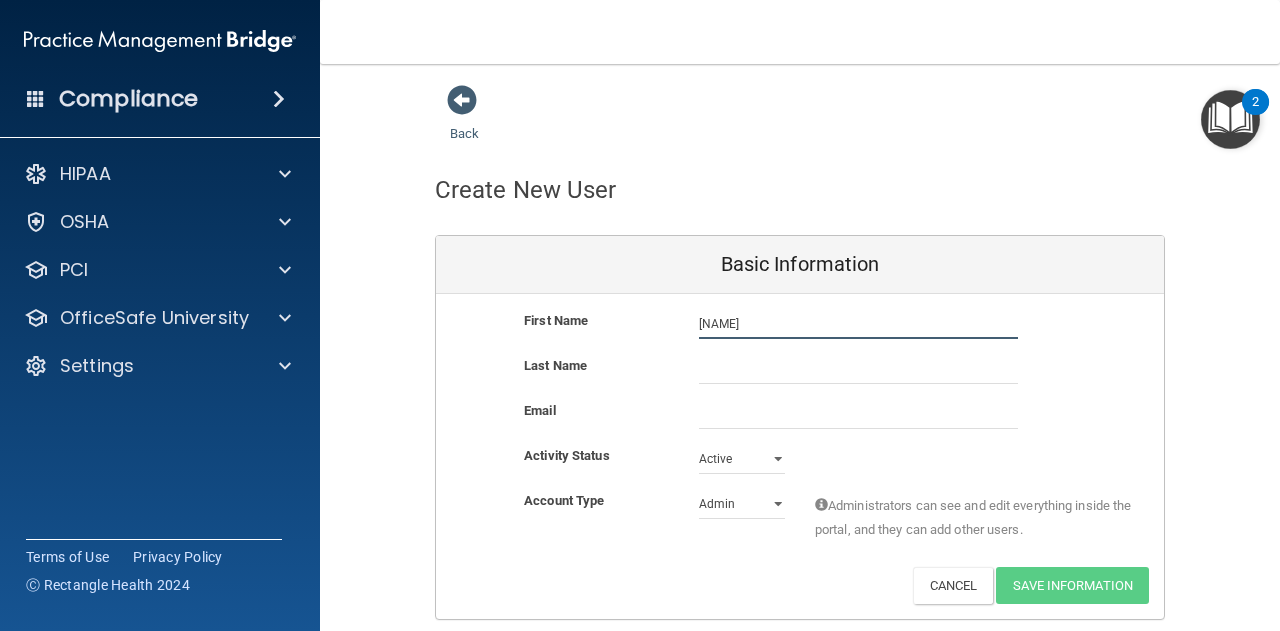 type on "[NAME]" 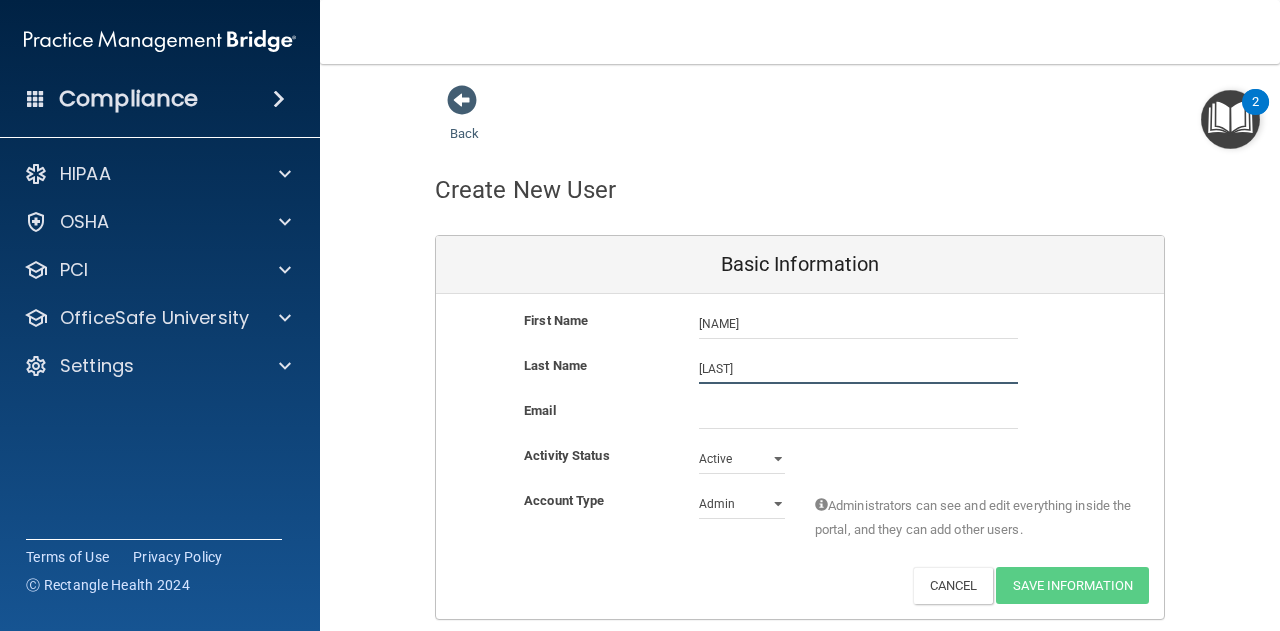 type on "[LAST]" 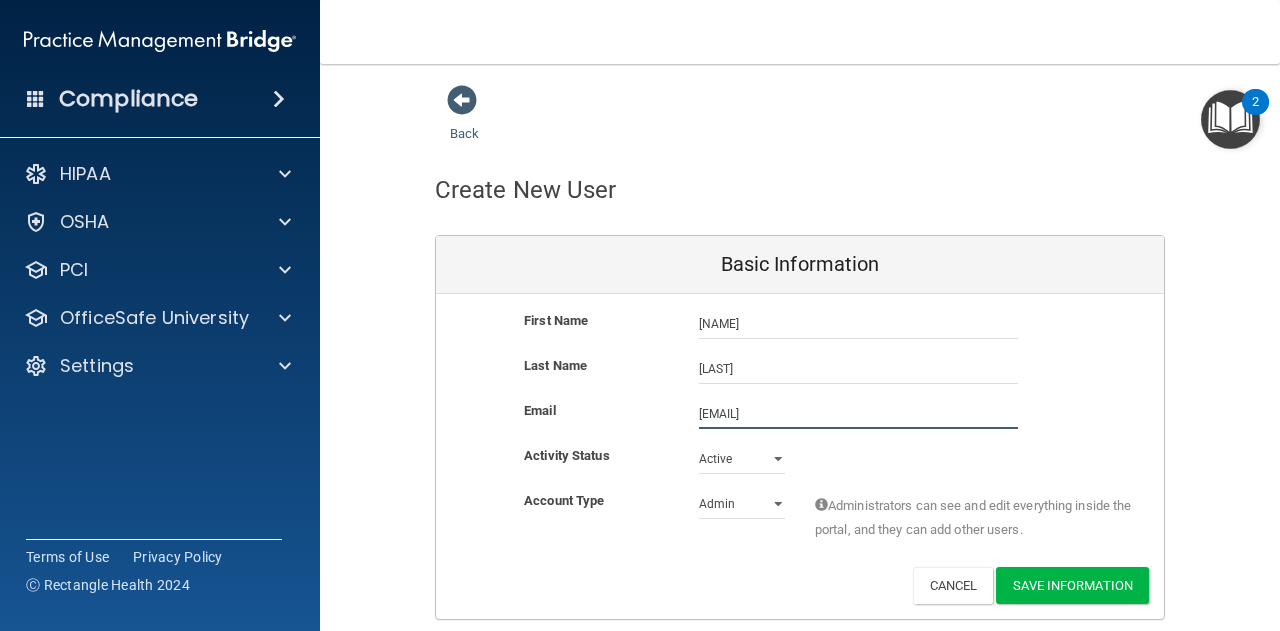 type on "[EMAIL]" 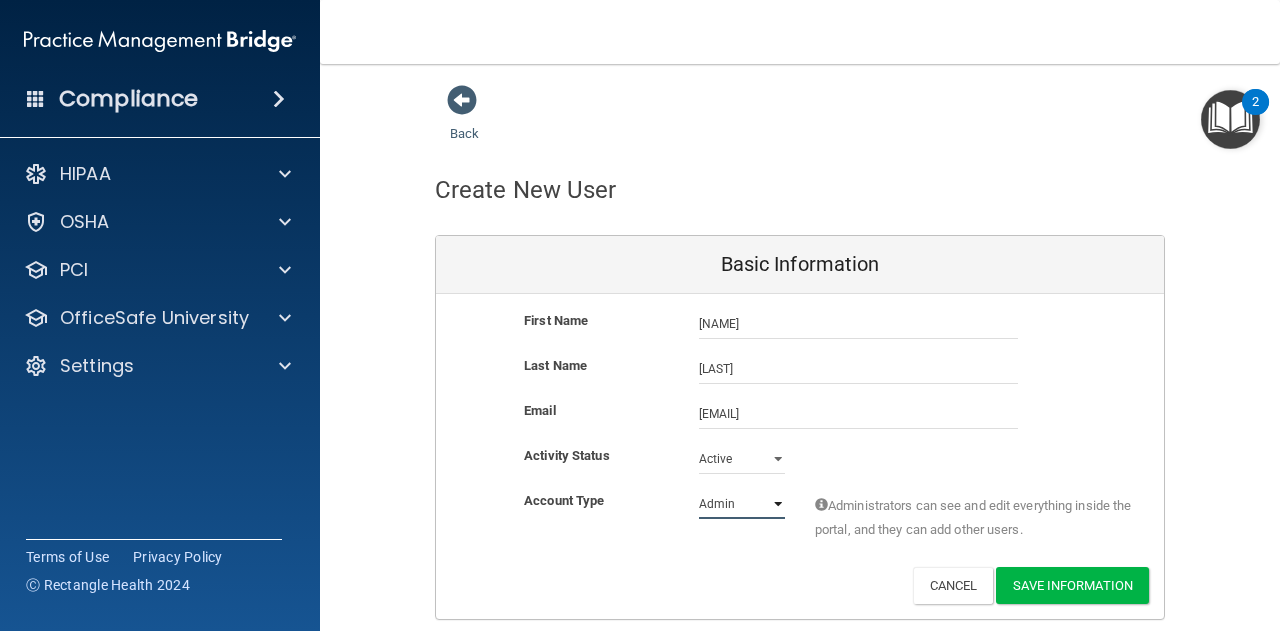 click on "Admin  Member" at bounding box center (742, 504) 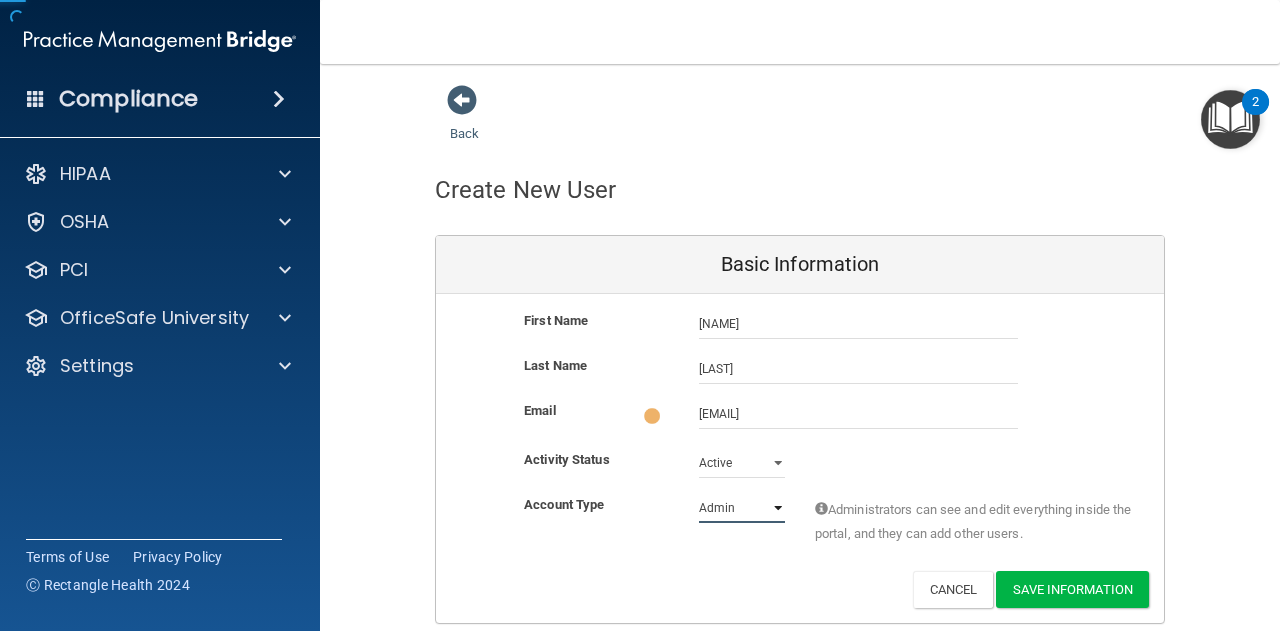 select on "practice_member" 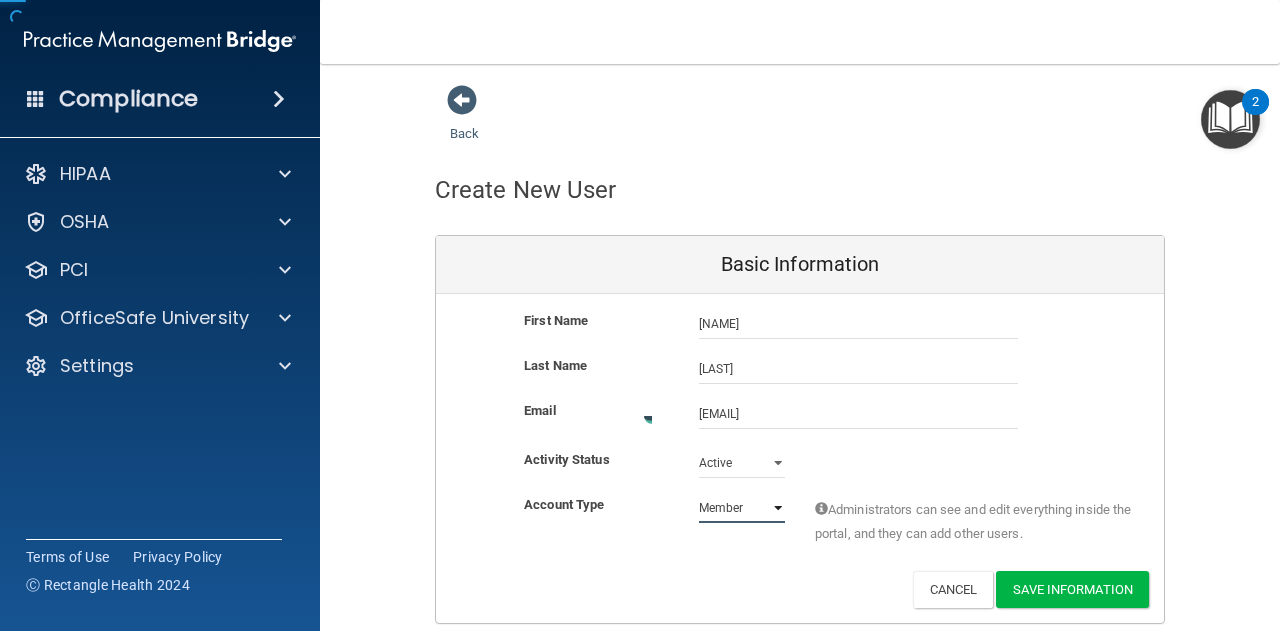 click on "Admin  Member" at bounding box center (742, 508) 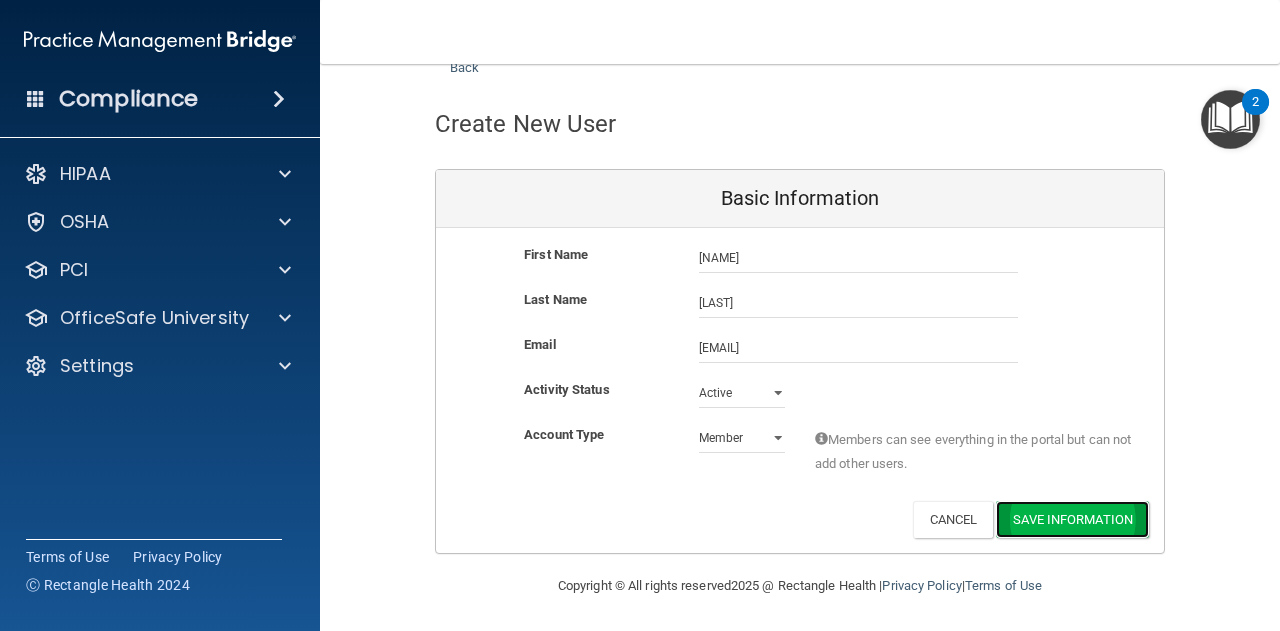 click on "Save Information" at bounding box center (1072, 519) 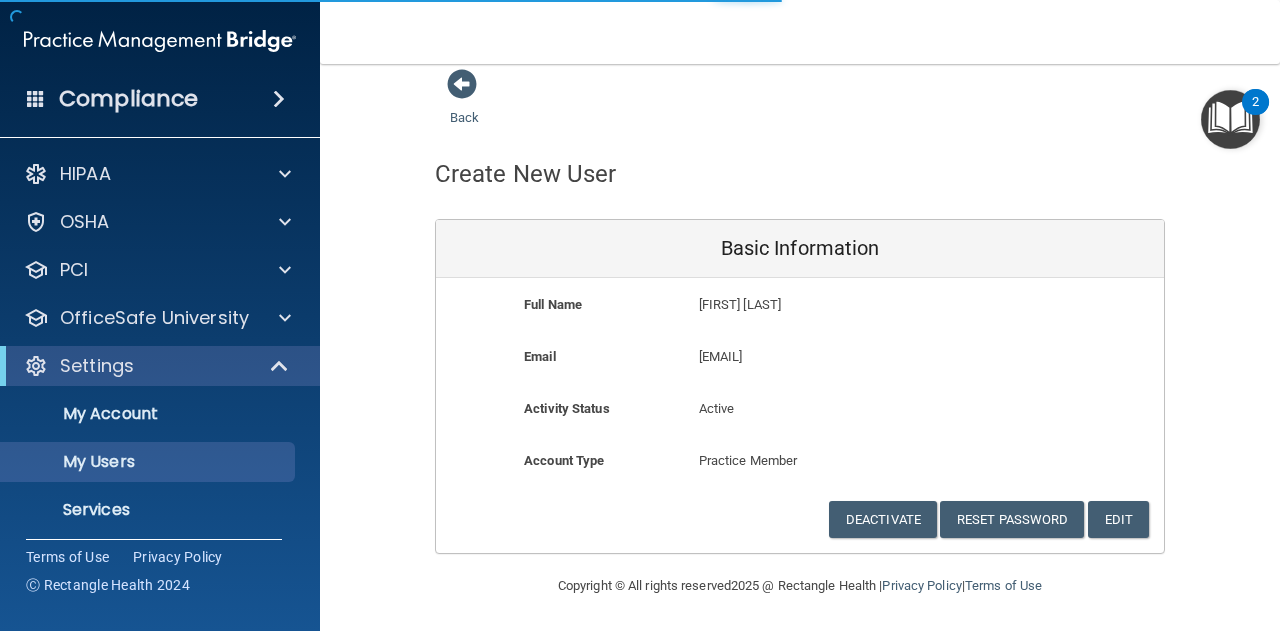 select on "20" 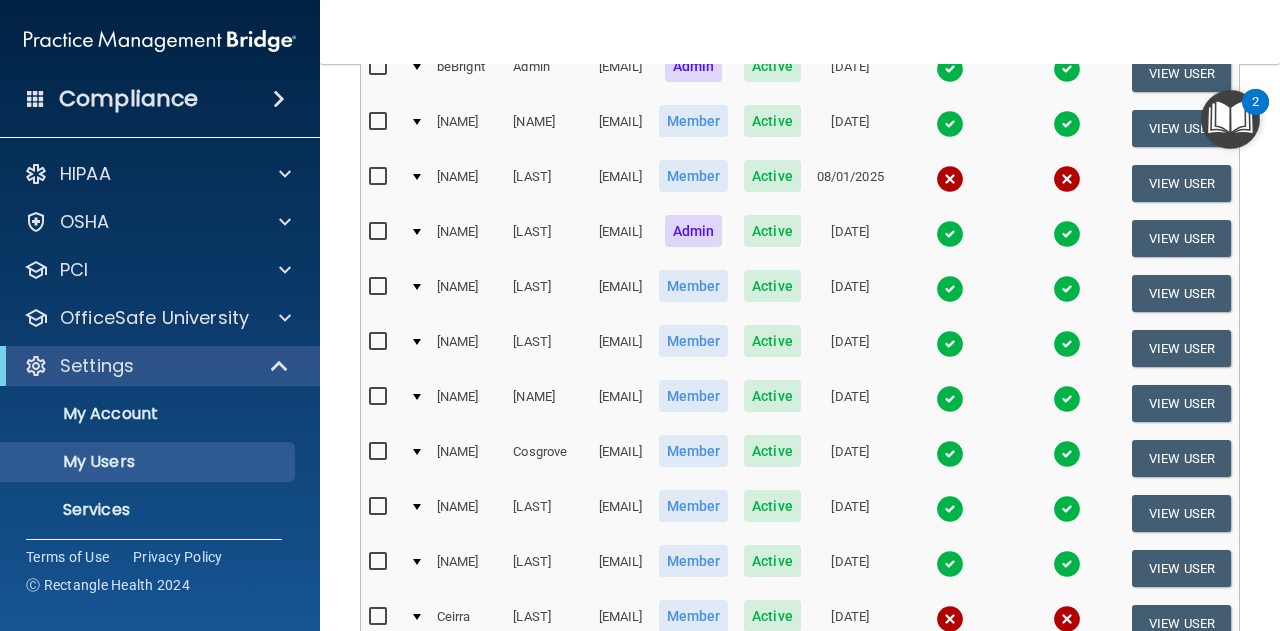scroll, scrollTop: 0, scrollLeft: 0, axis: both 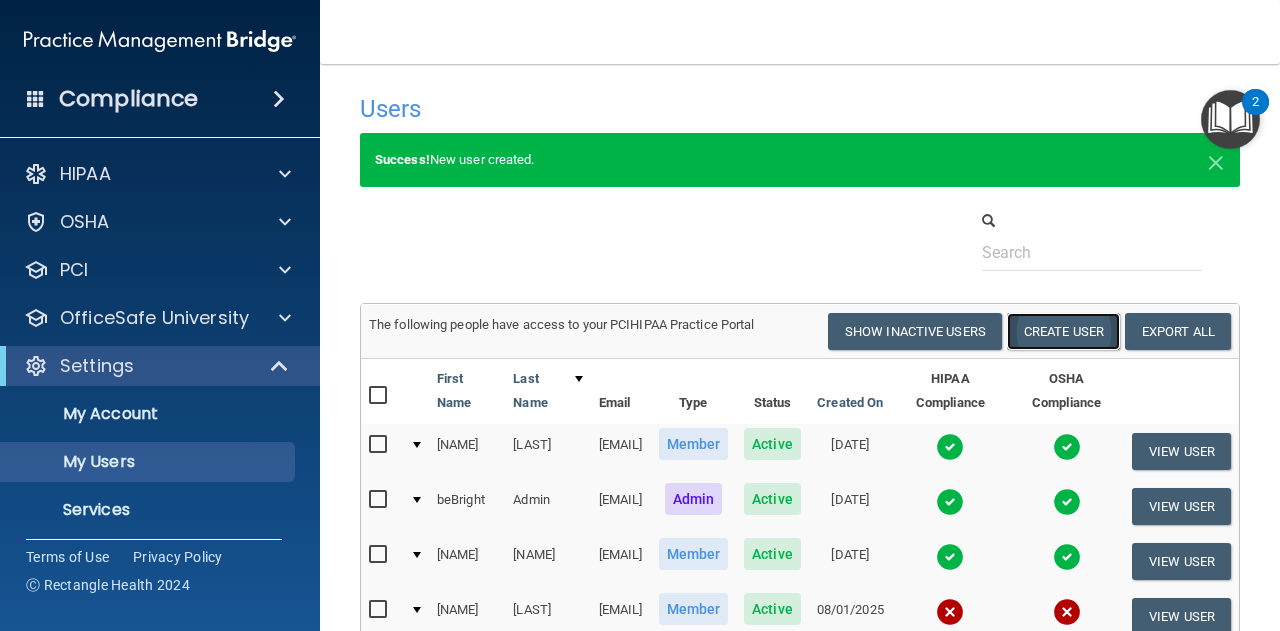 click on "Create User" at bounding box center [1063, 331] 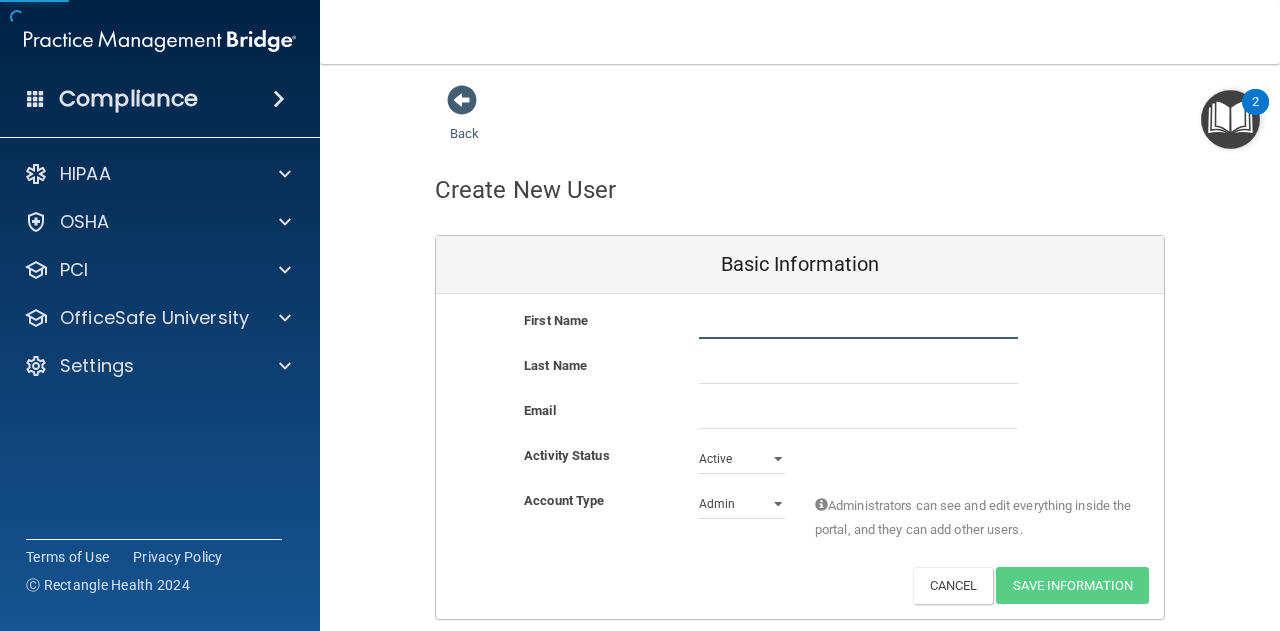 click at bounding box center (858, 324) 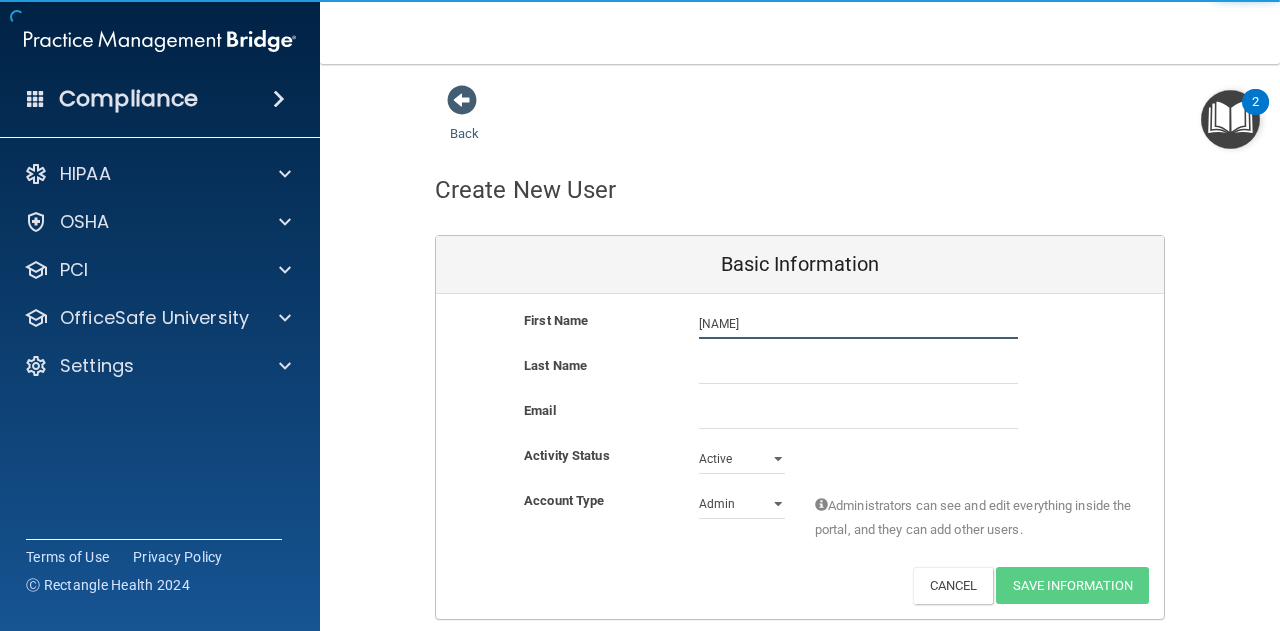 type on "[NAME]" 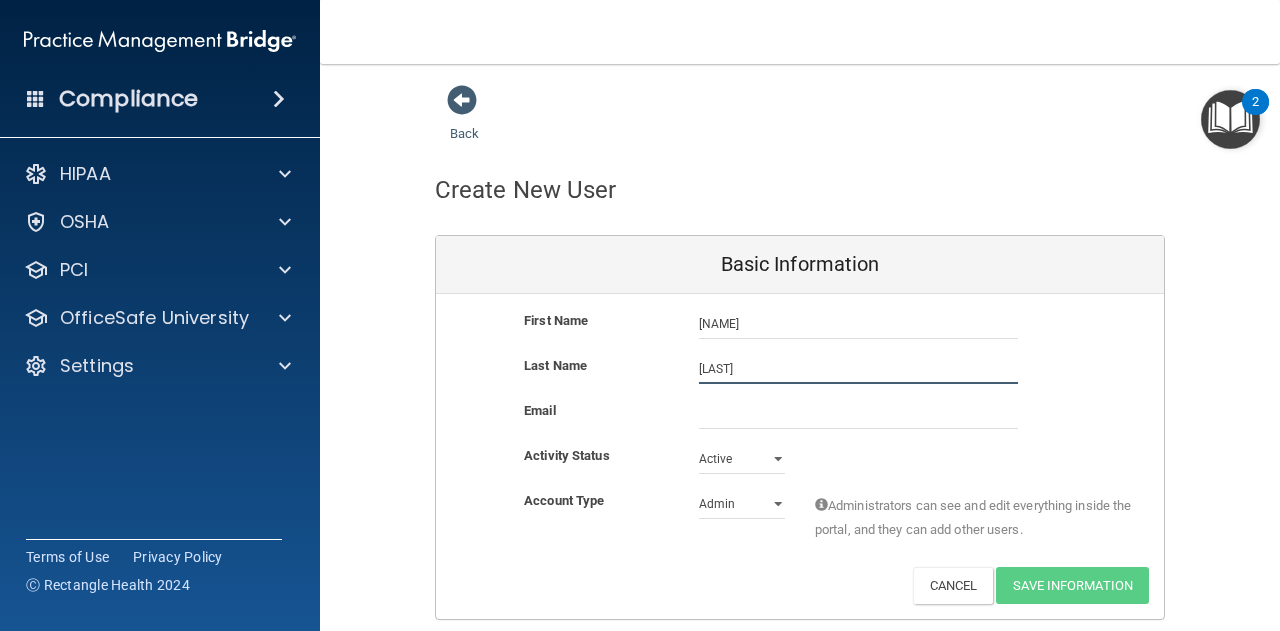 type on "[LAST]" 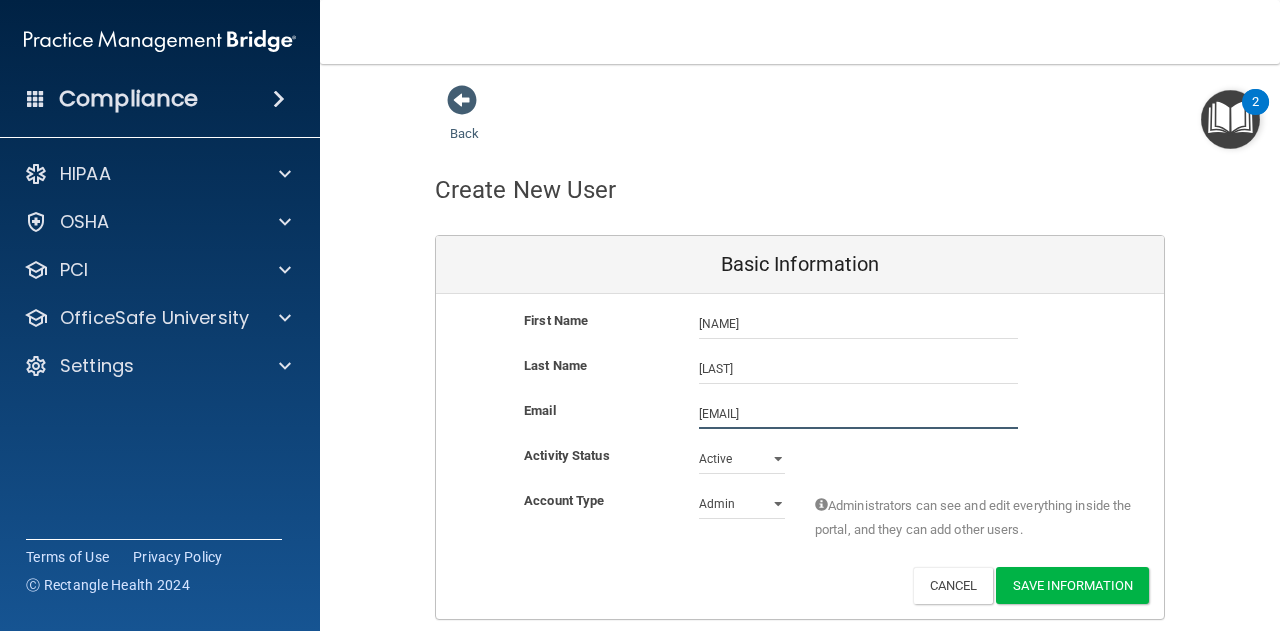type on "[EMAIL]" 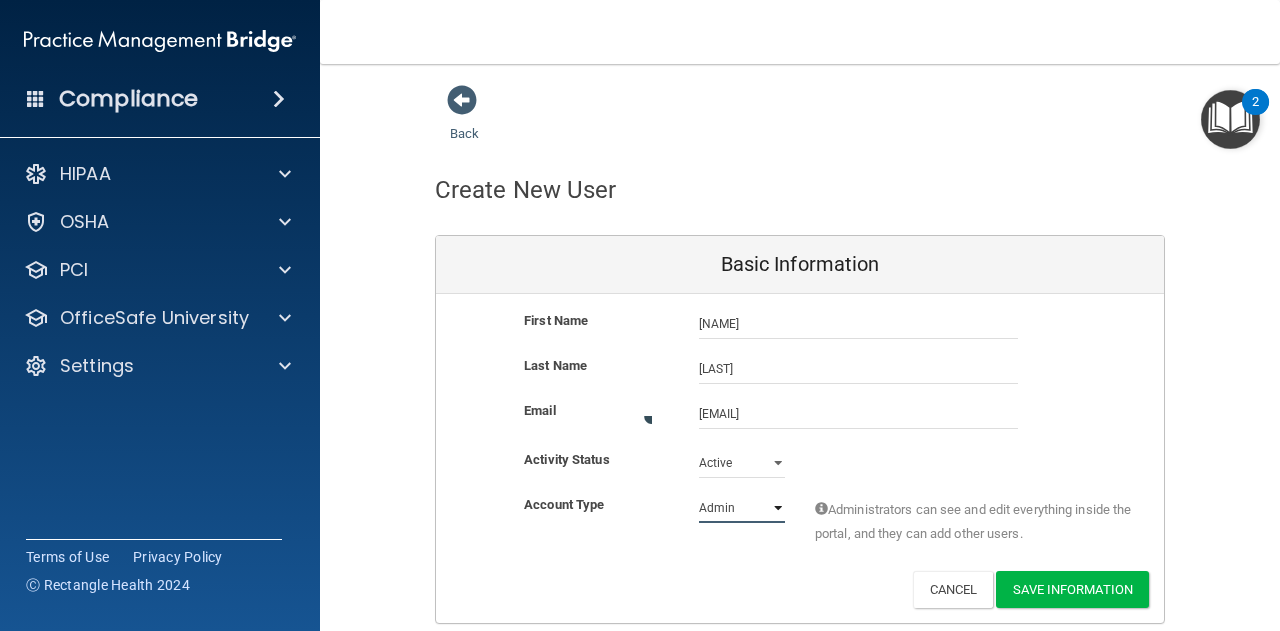 click on "Admin  Member" at bounding box center (742, 508) 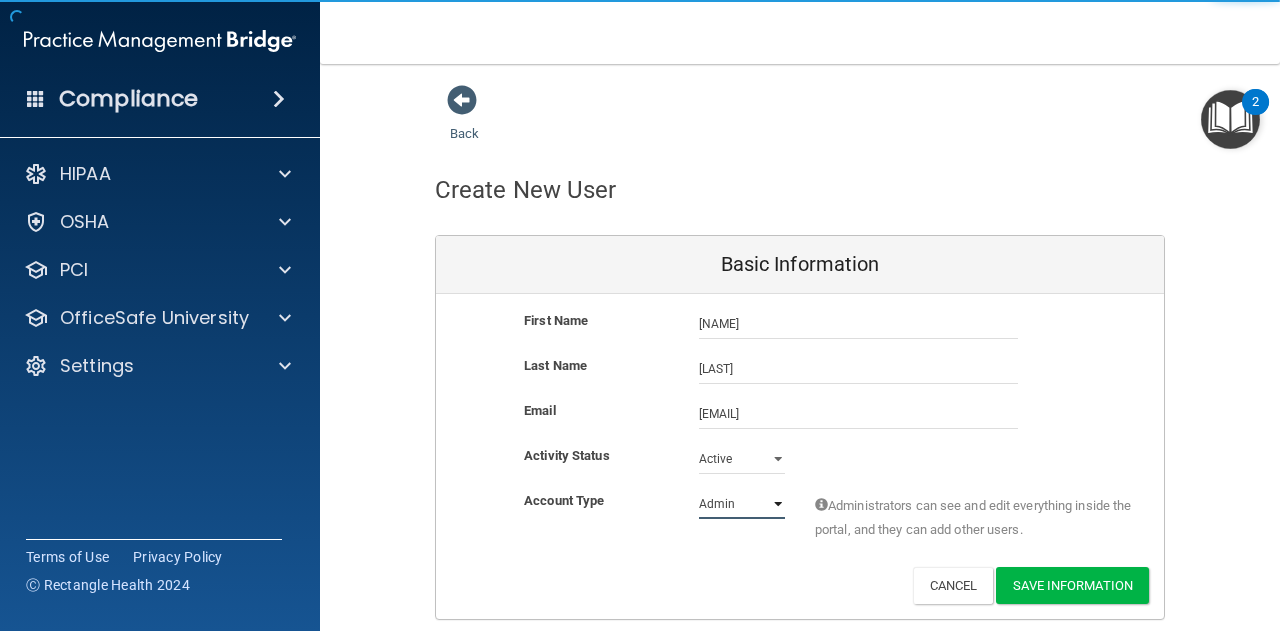 select on "practice_member" 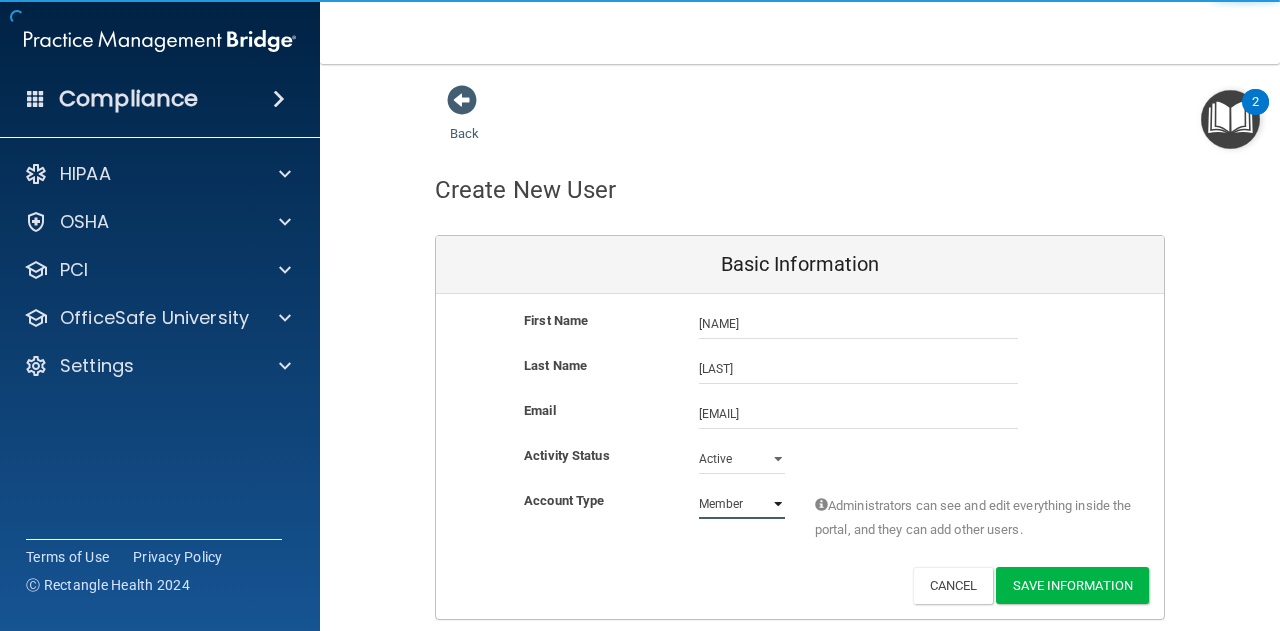 click on "Admin  Member" at bounding box center [742, 504] 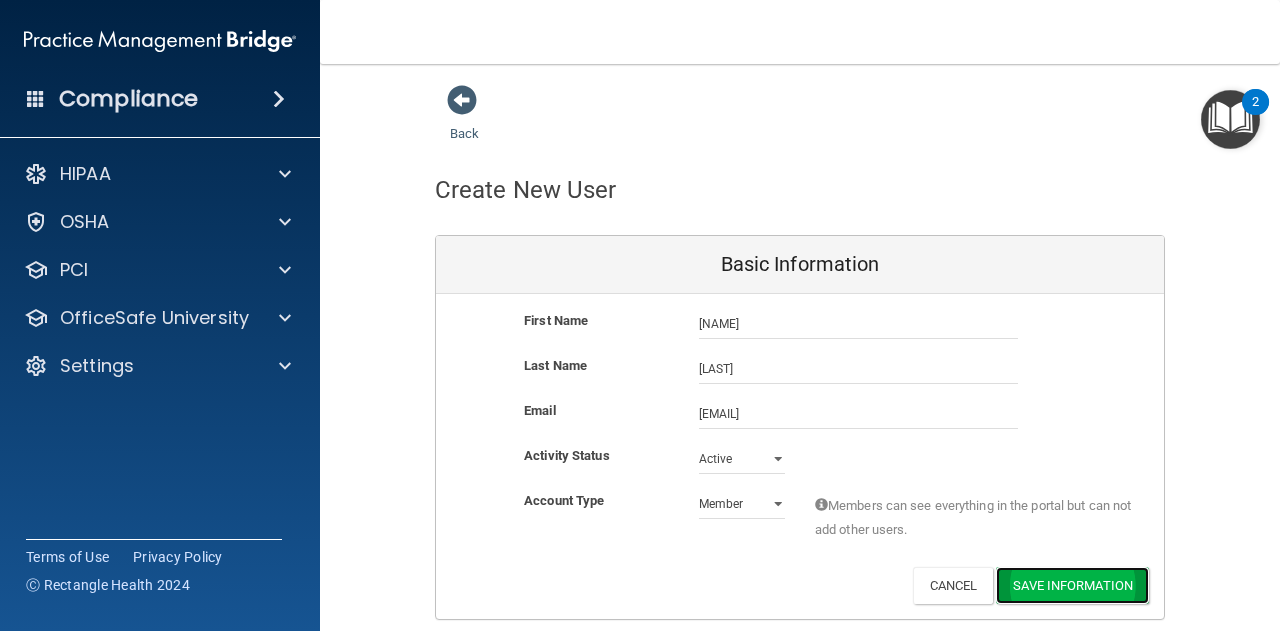 click on "Save Information" at bounding box center (1072, 585) 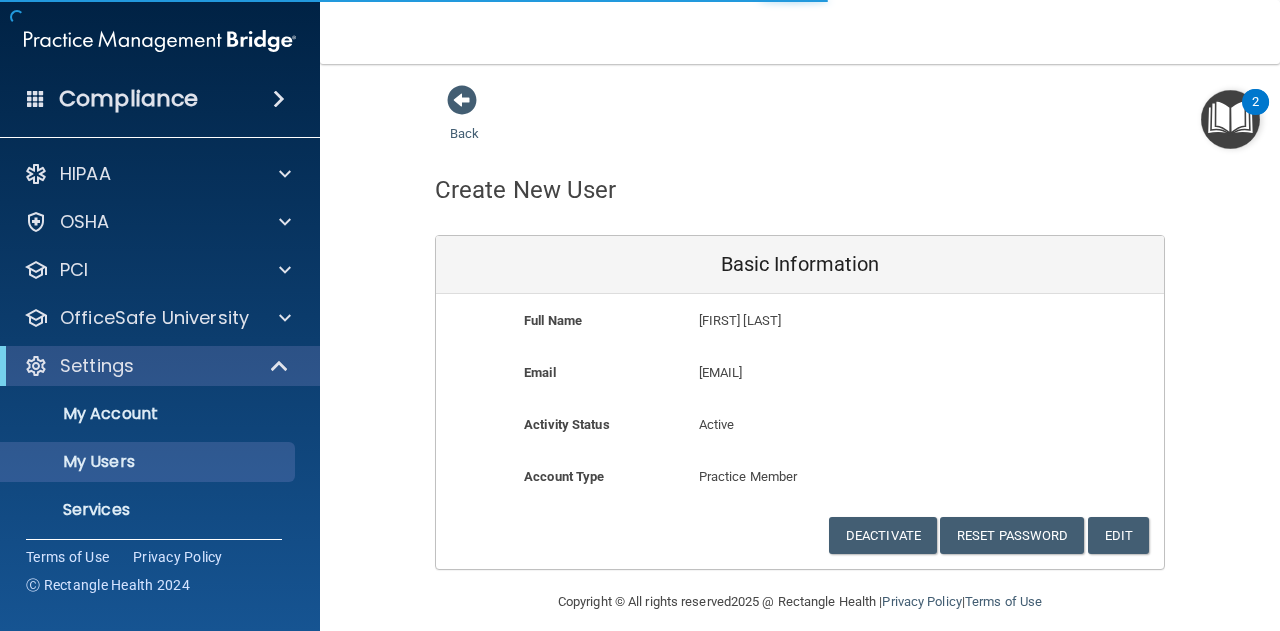 select on "20" 